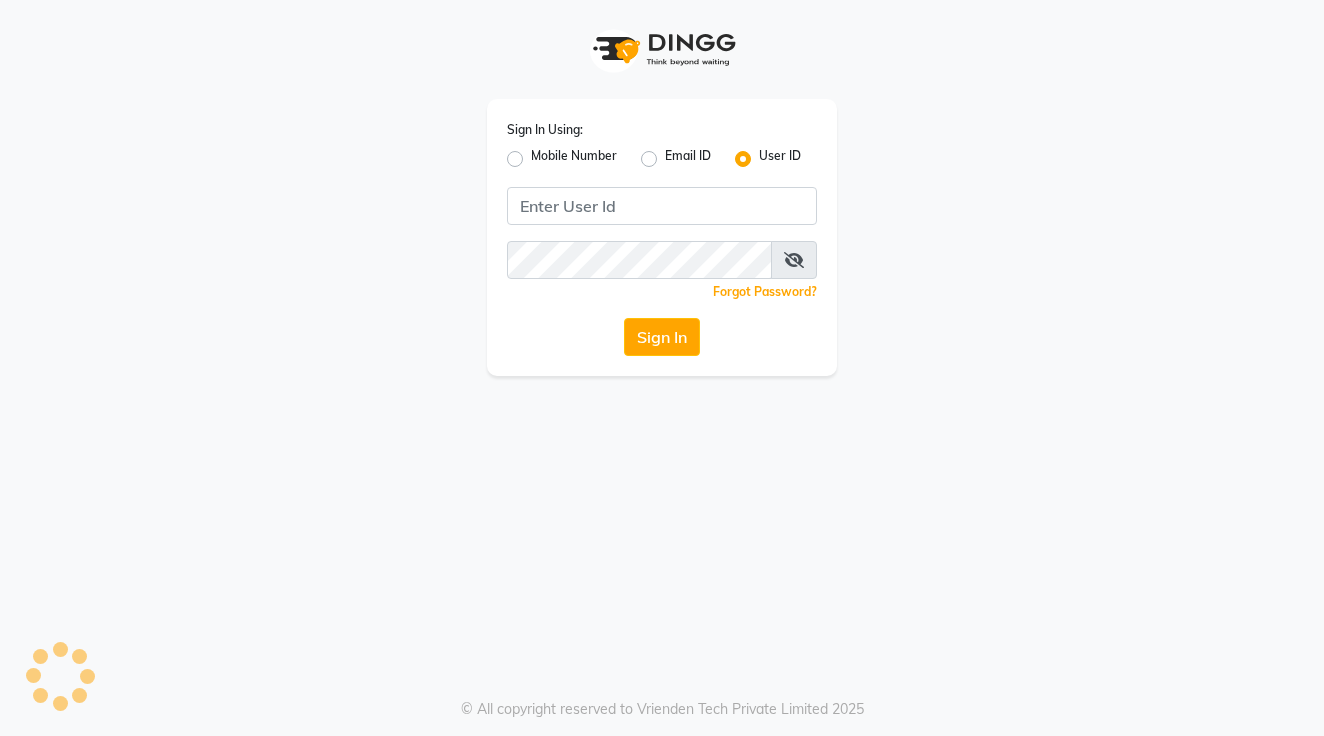 scroll, scrollTop: 0, scrollLeft: 0, axis: both 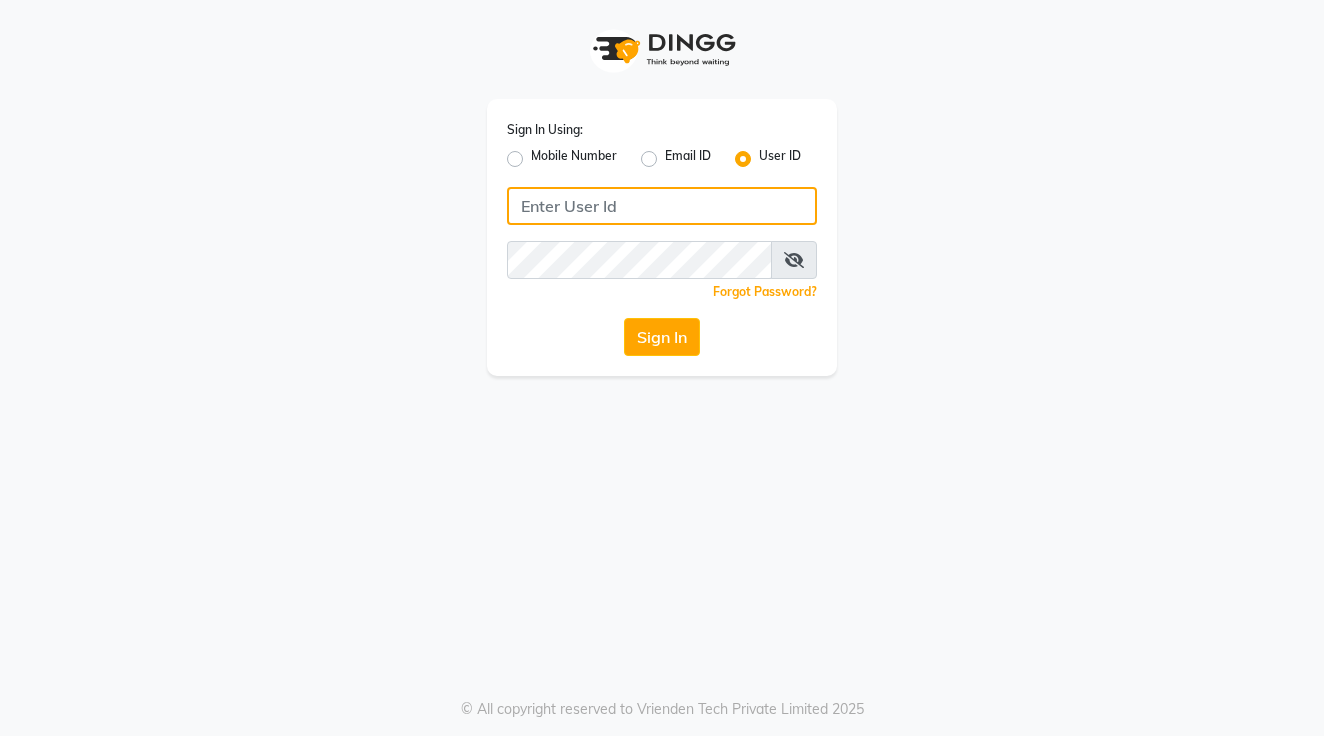 type on "holynails" 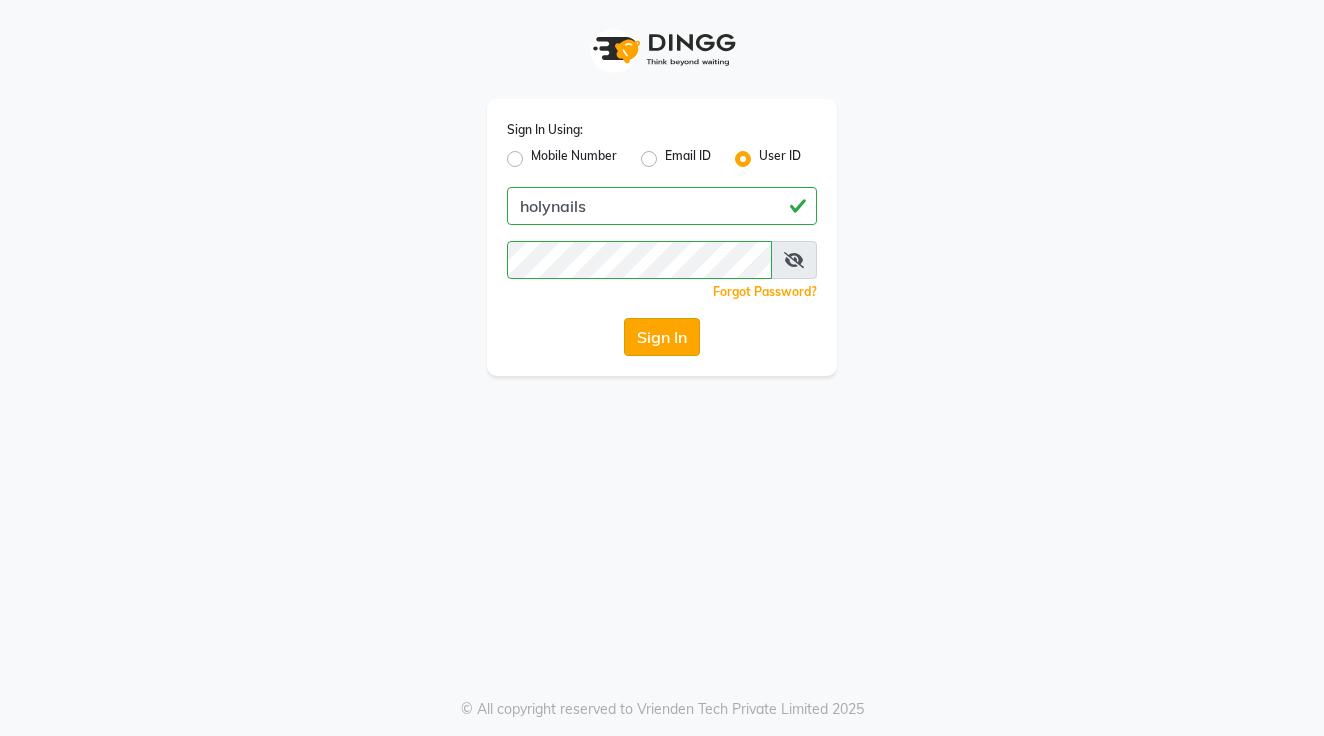 click on "Sign In" 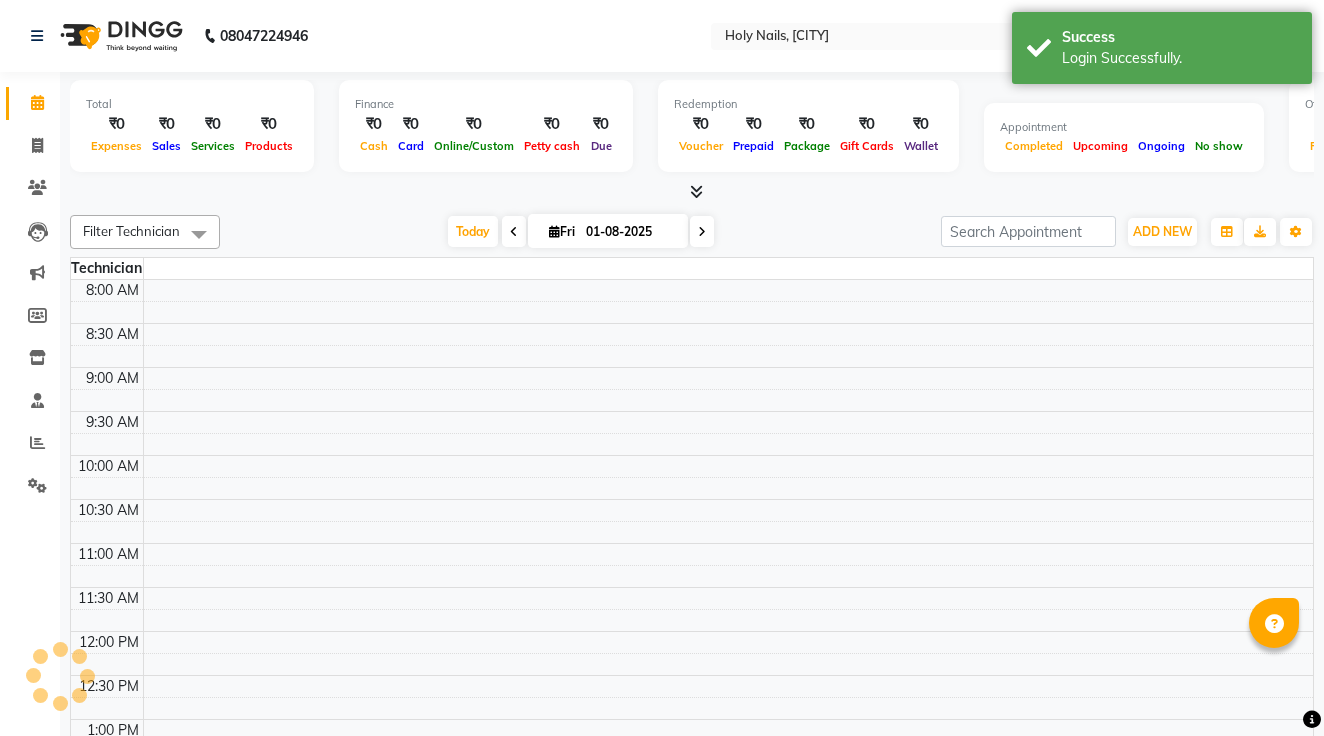 select on "en" 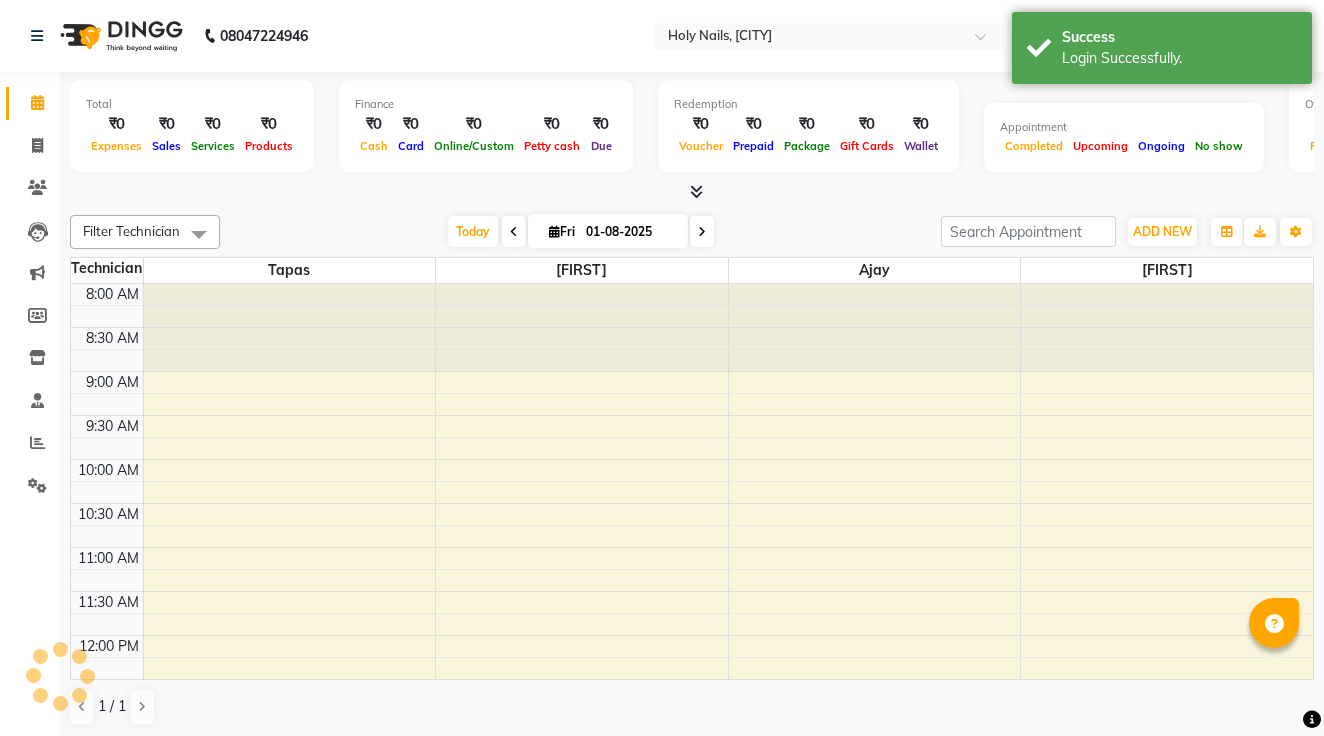 scroll, scrollTop: 710, scrollLeft: 0, axis: vertical 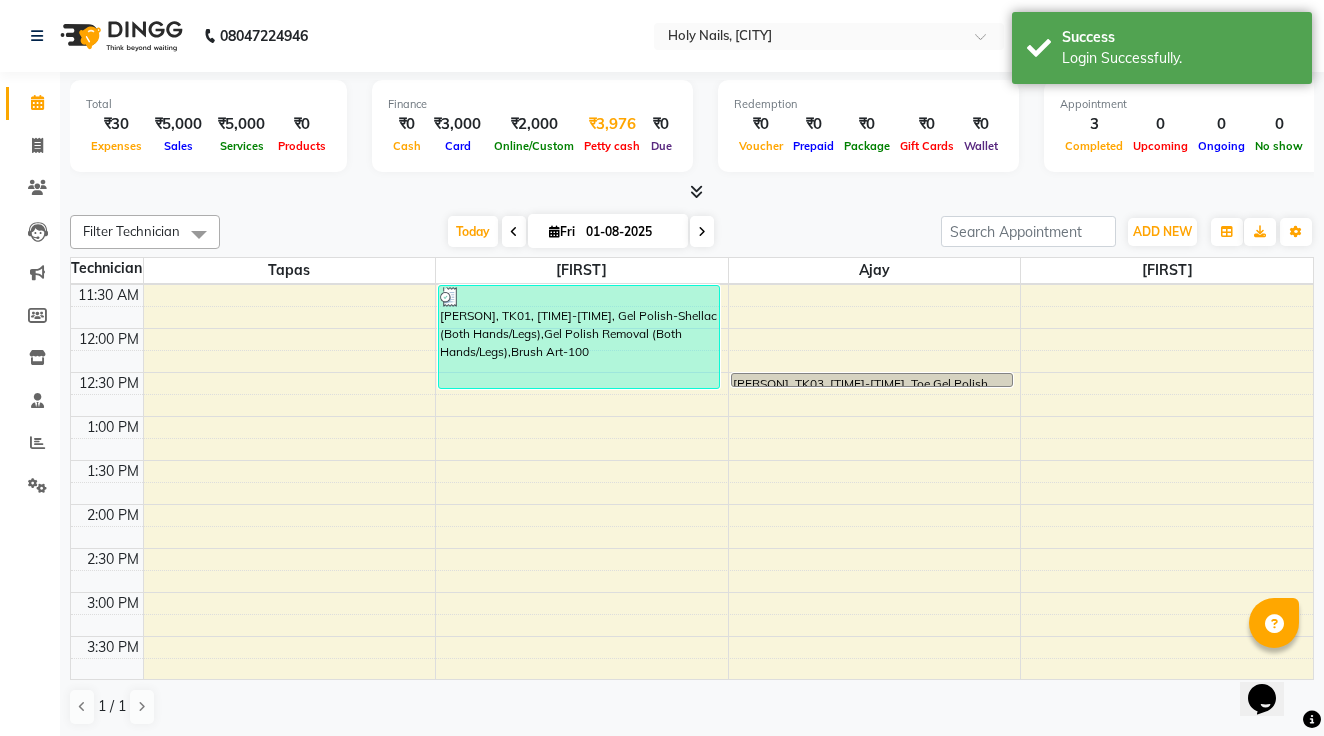 click on "₹3,976" at bounding box center [612, 124] 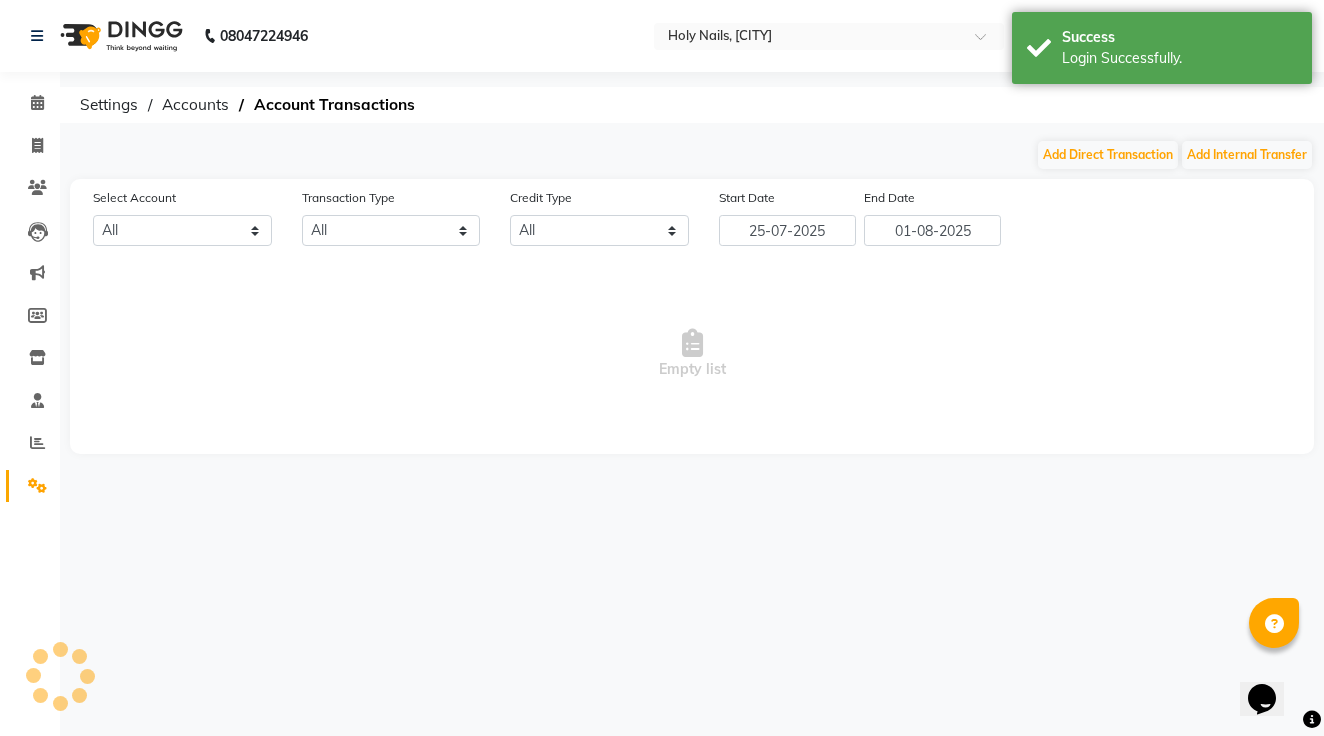select on "5048" 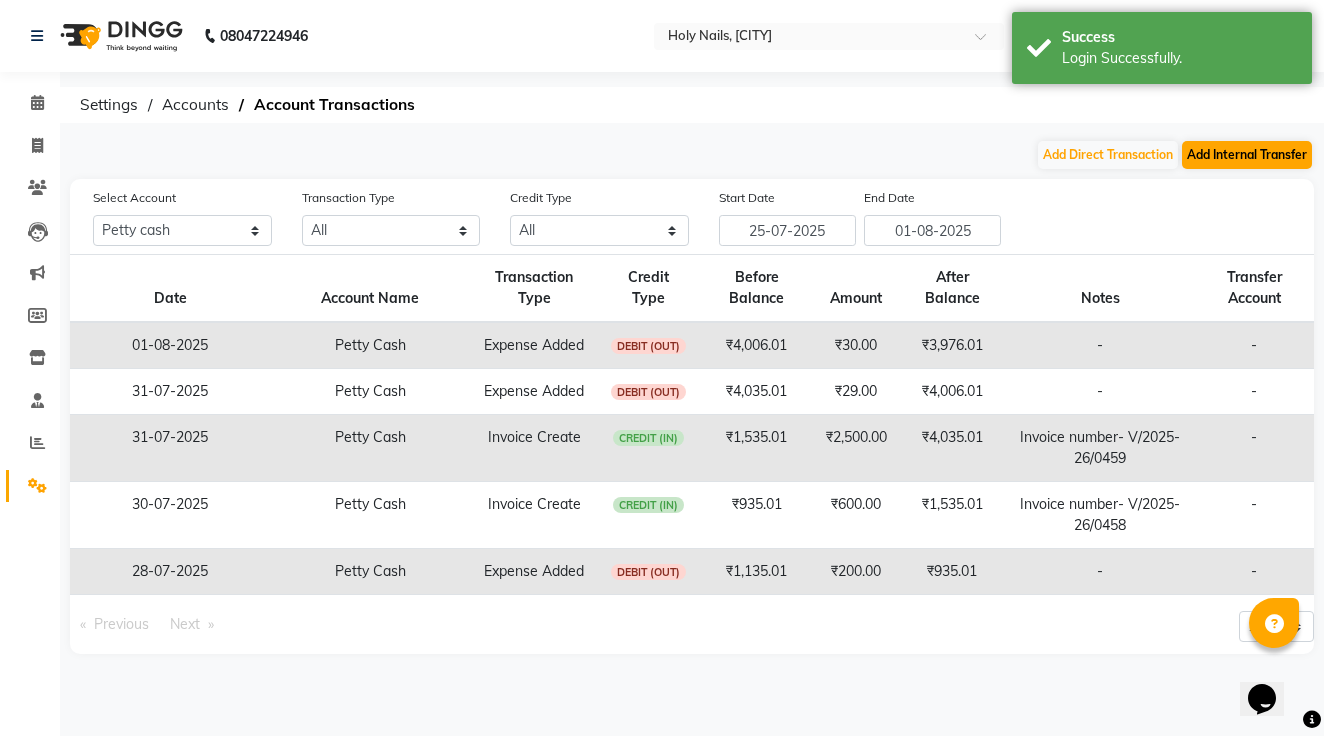 click on "Add Internal Transfer" 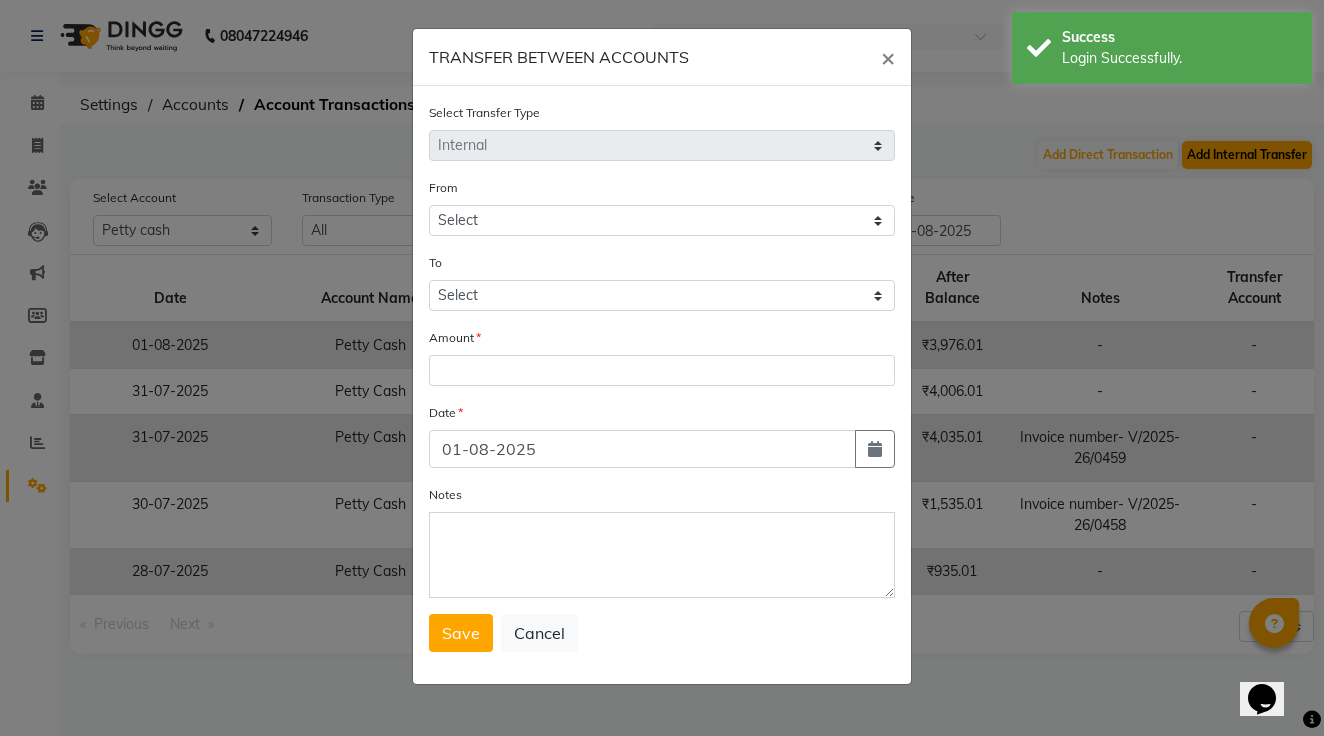 select on "5048" 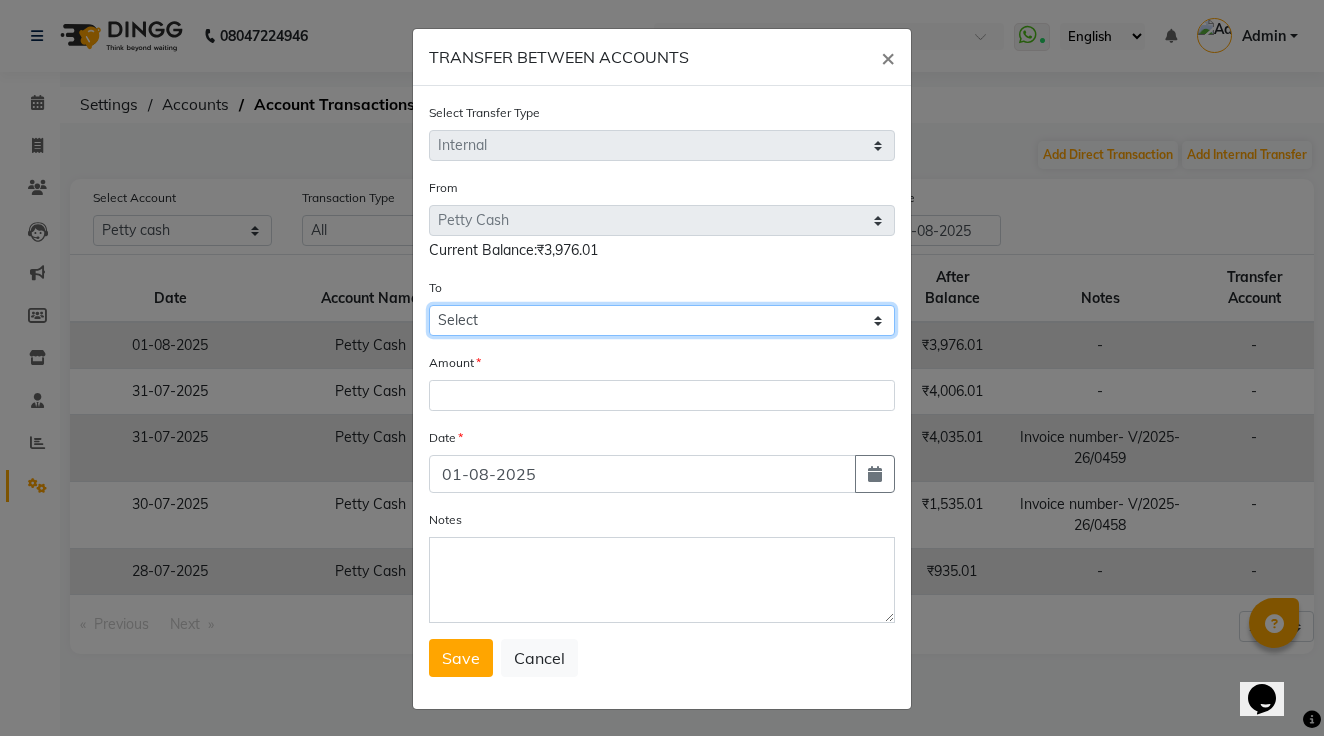 select on "5058" 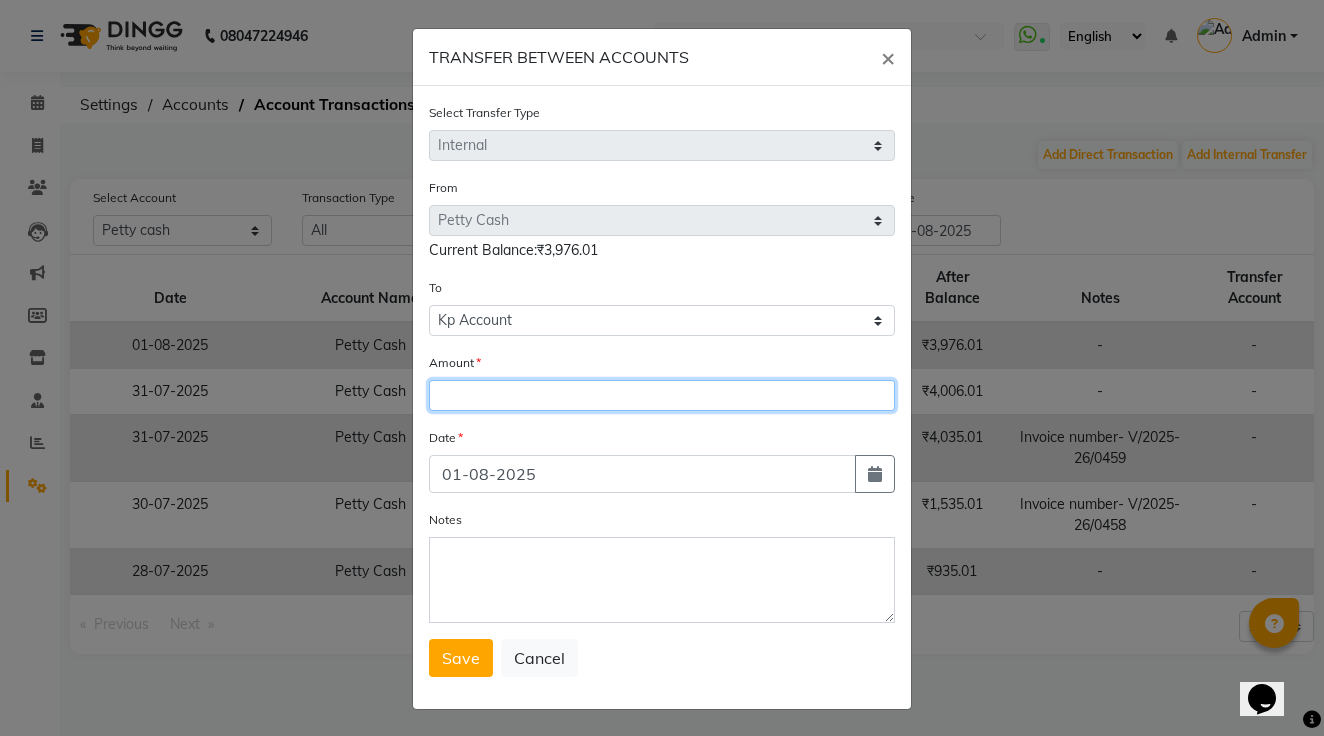 click 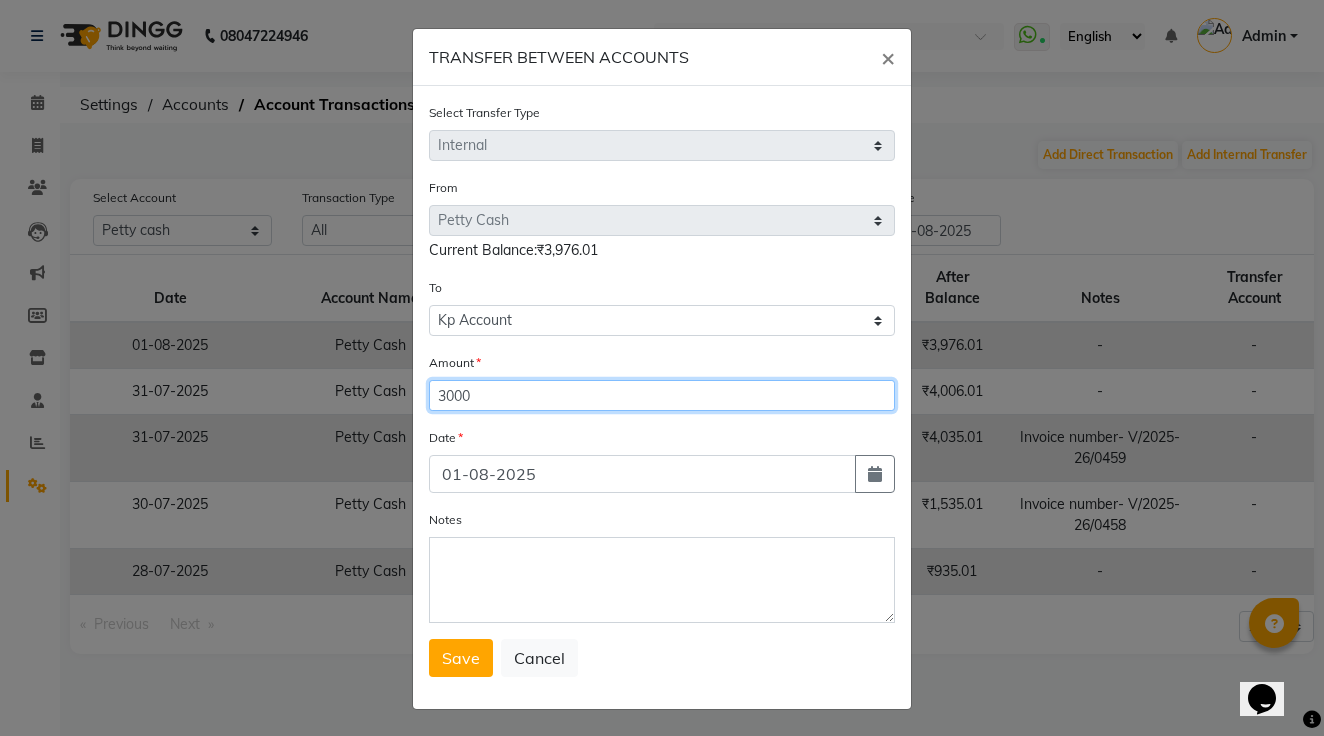 type on "3000" 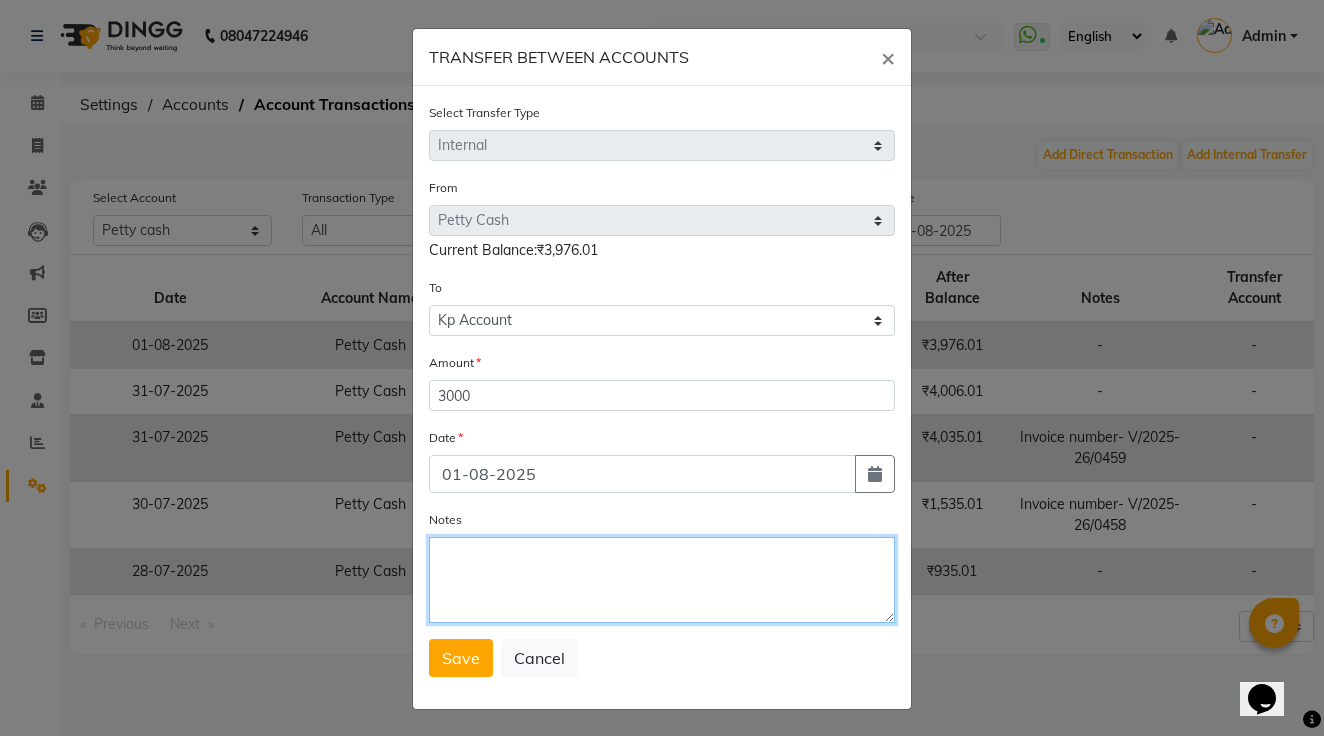 click on "Notes" at bounding box center (662, 580) 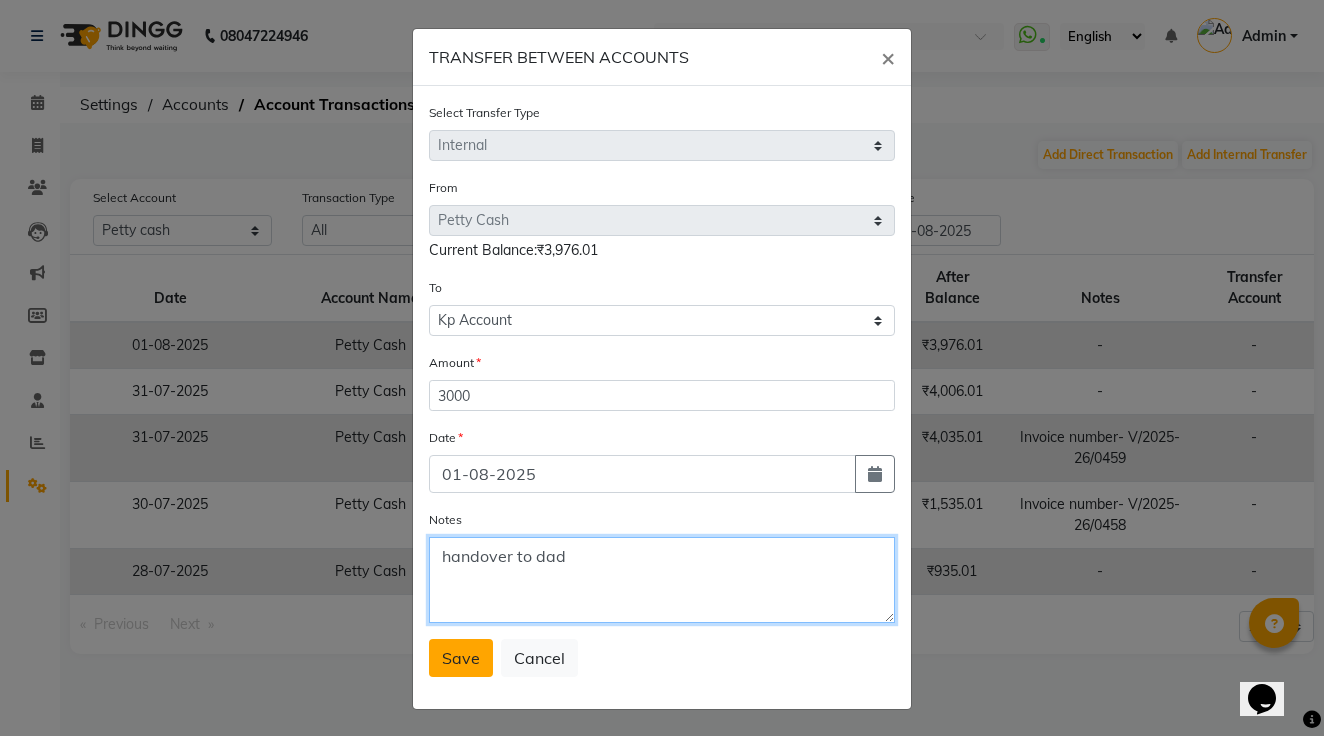 type on "handover to dad" 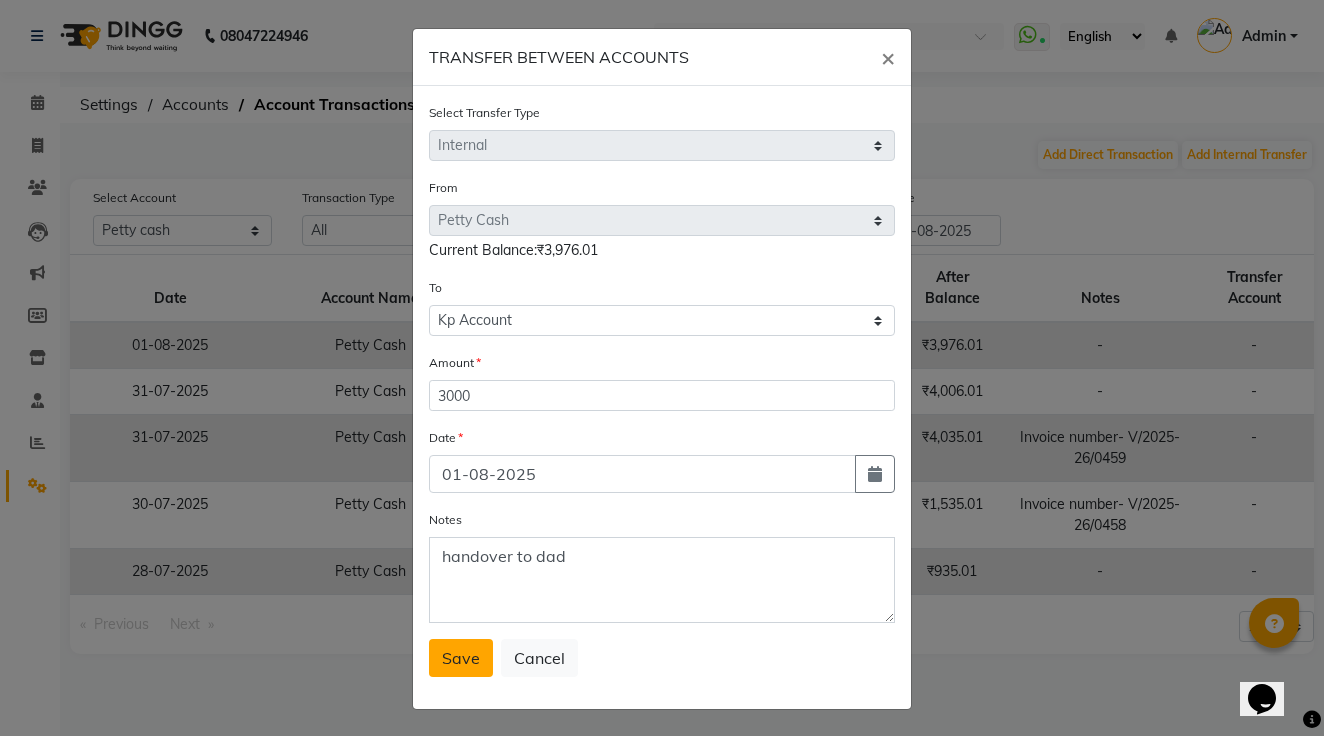 click on "Save" at bounding box center [461, 658] 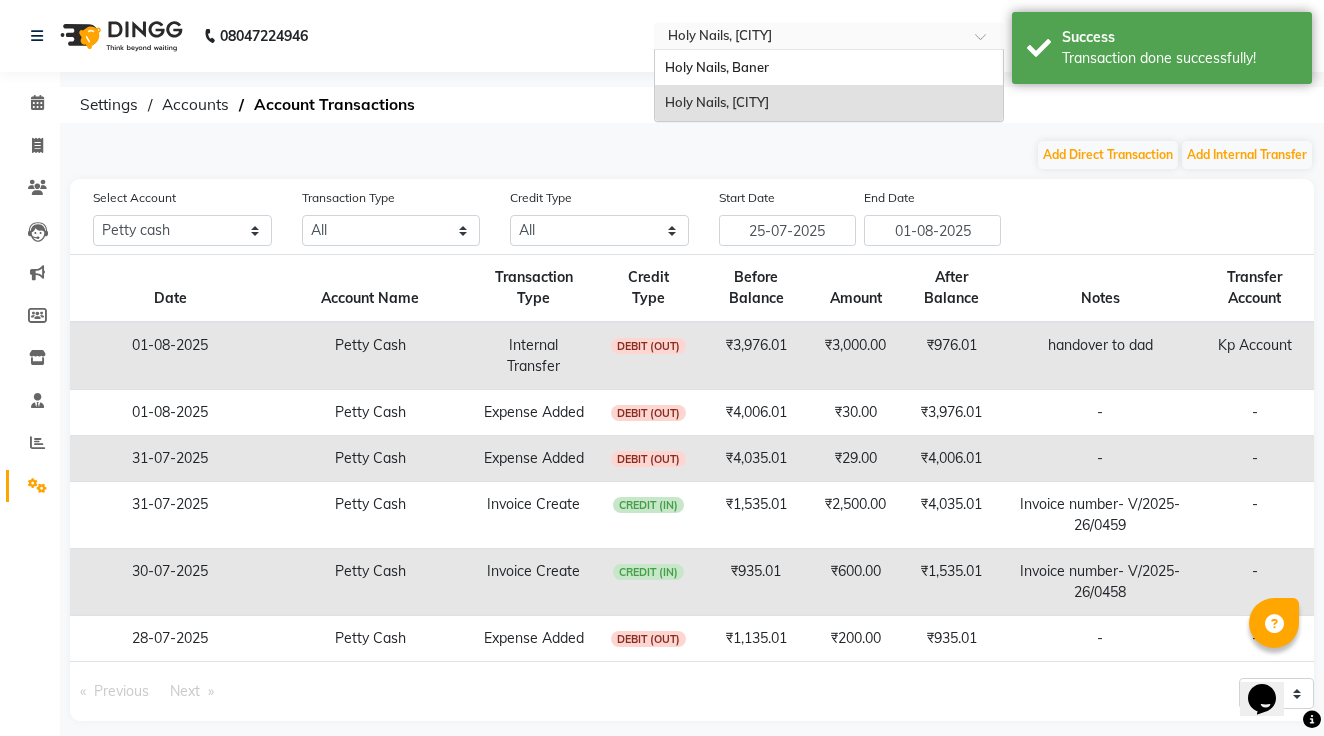 click at bounding box center (809, 38) 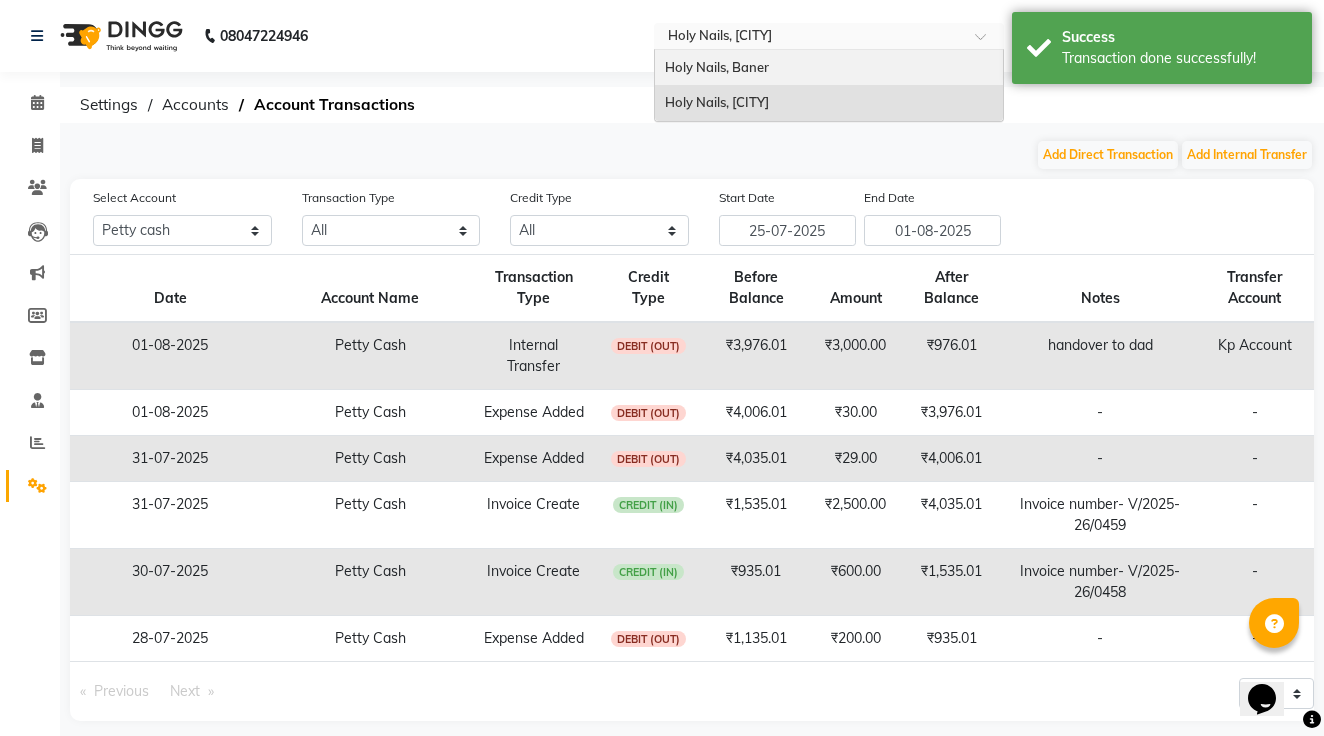 click on "Holy Nails, Baner" at bounding box center (829, 68) 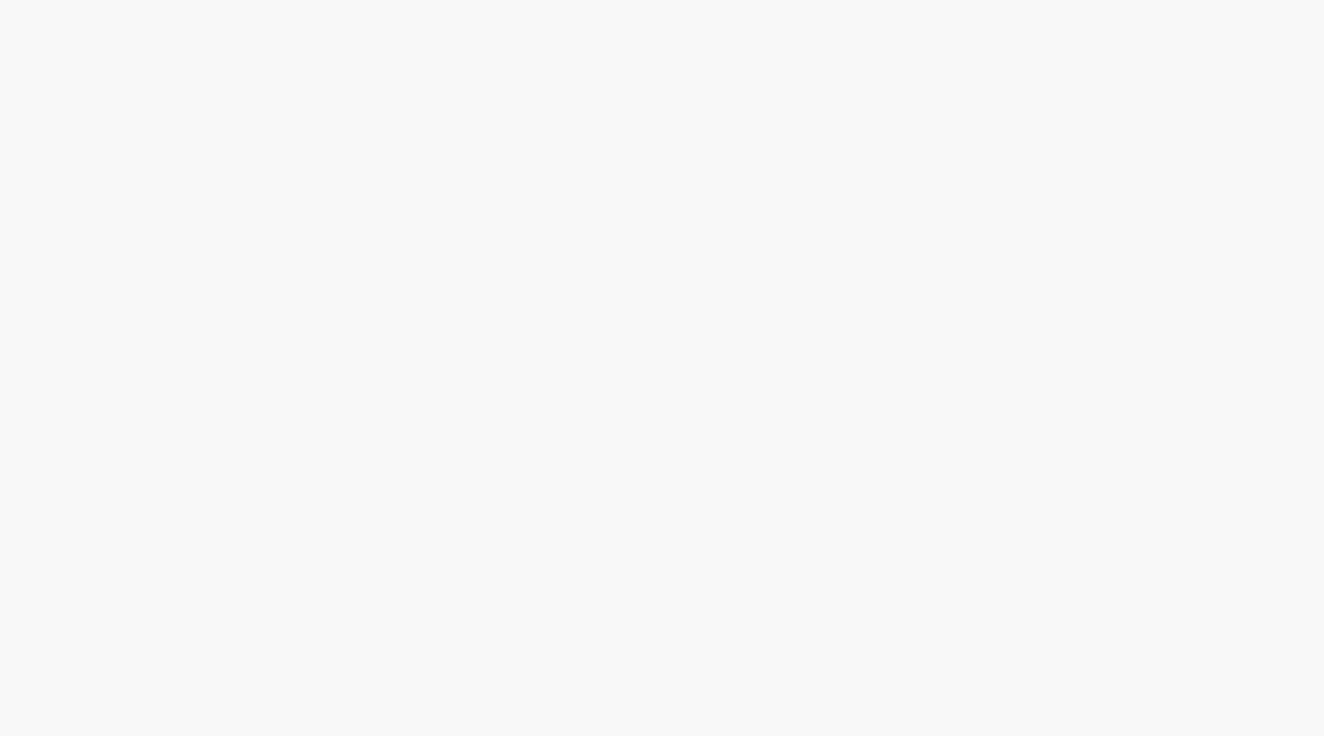 scroll, scrollTop: 0, scrollLeft: 0, axis: both 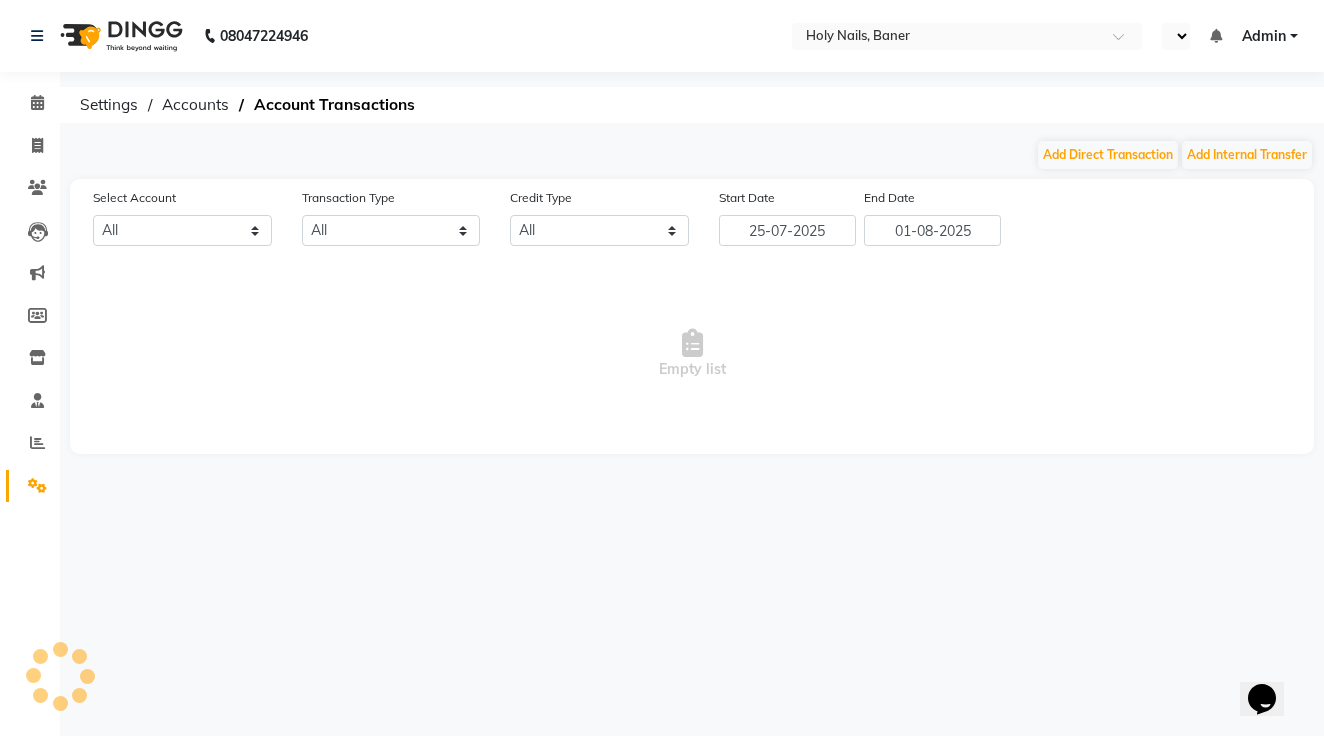 select on "en" 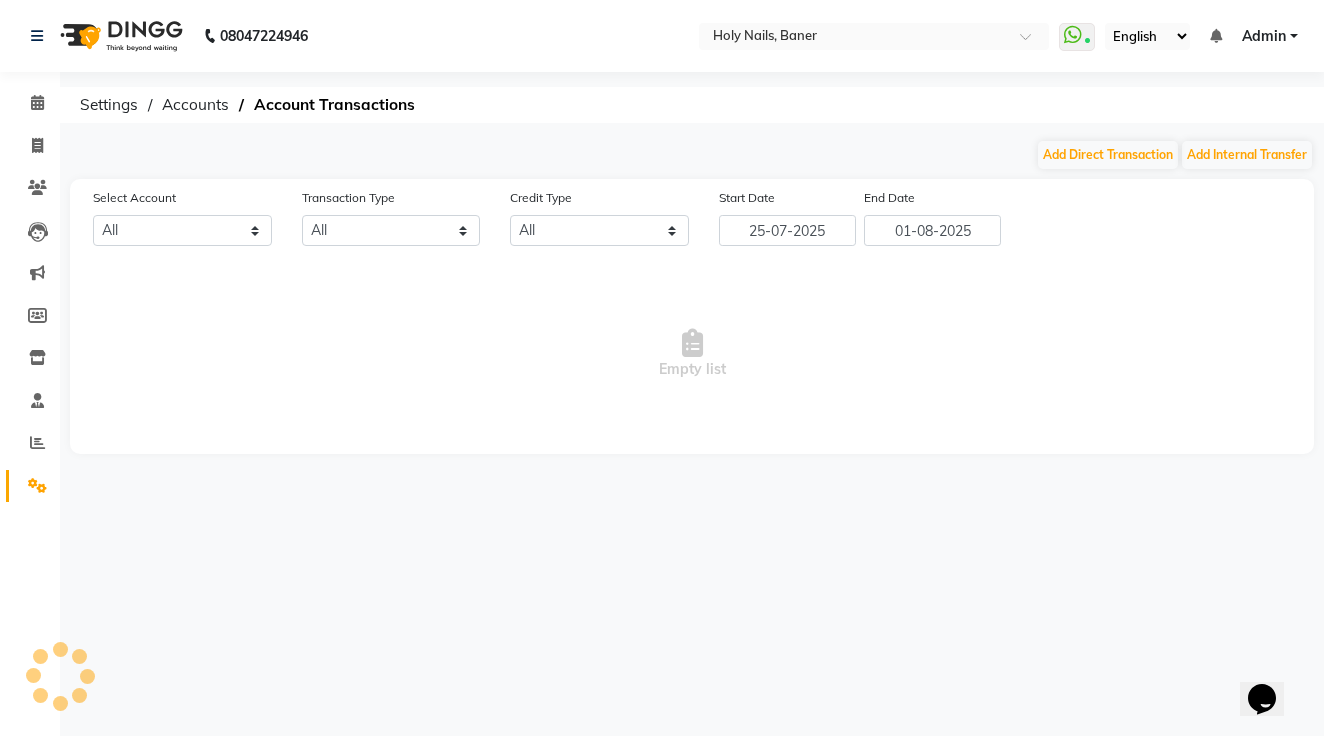select on "4374" 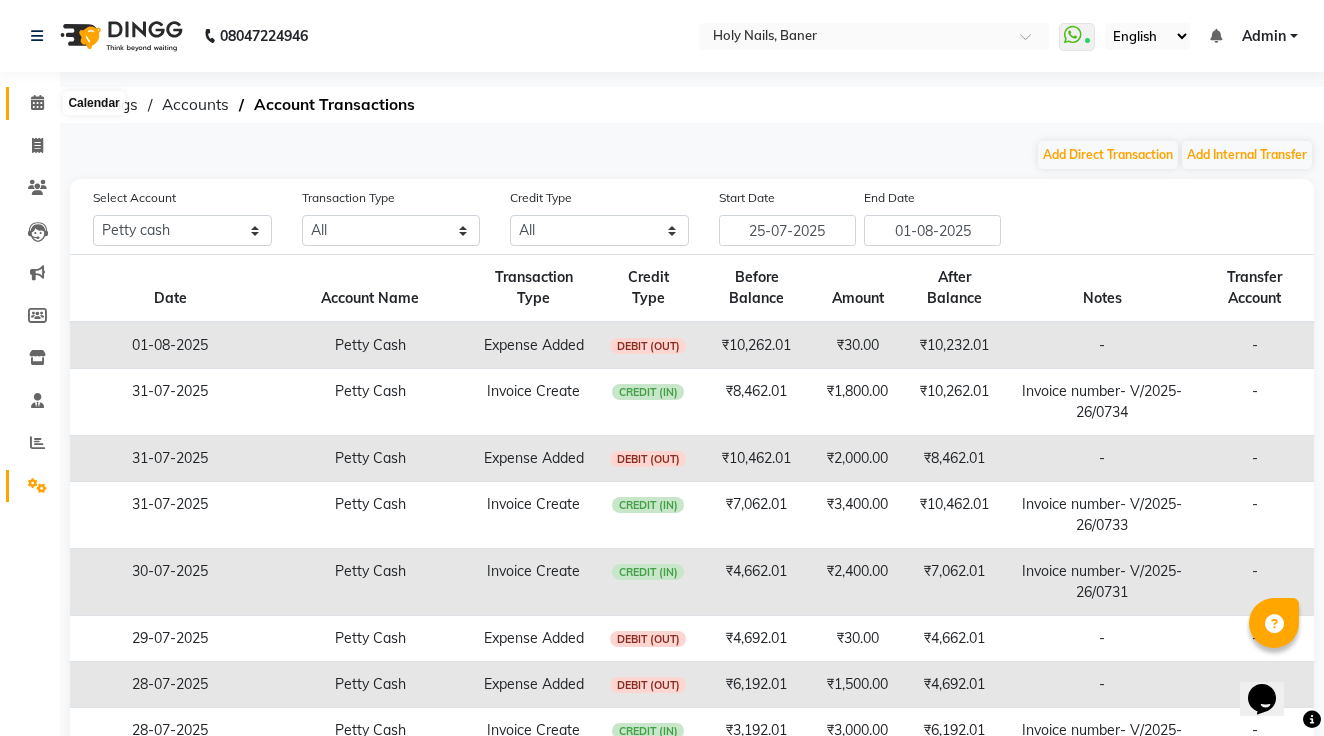 click 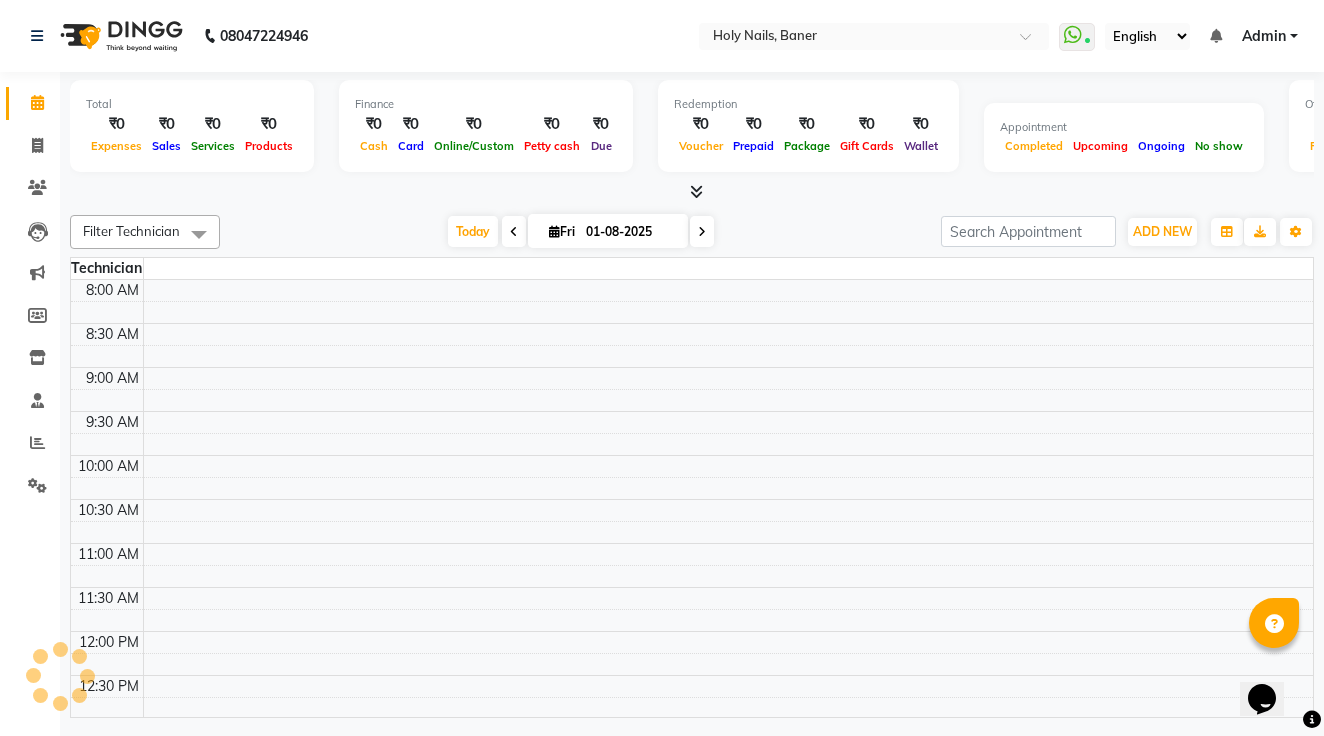 scroll, scrollTop: 0, scrollLeft: 0, axis: both 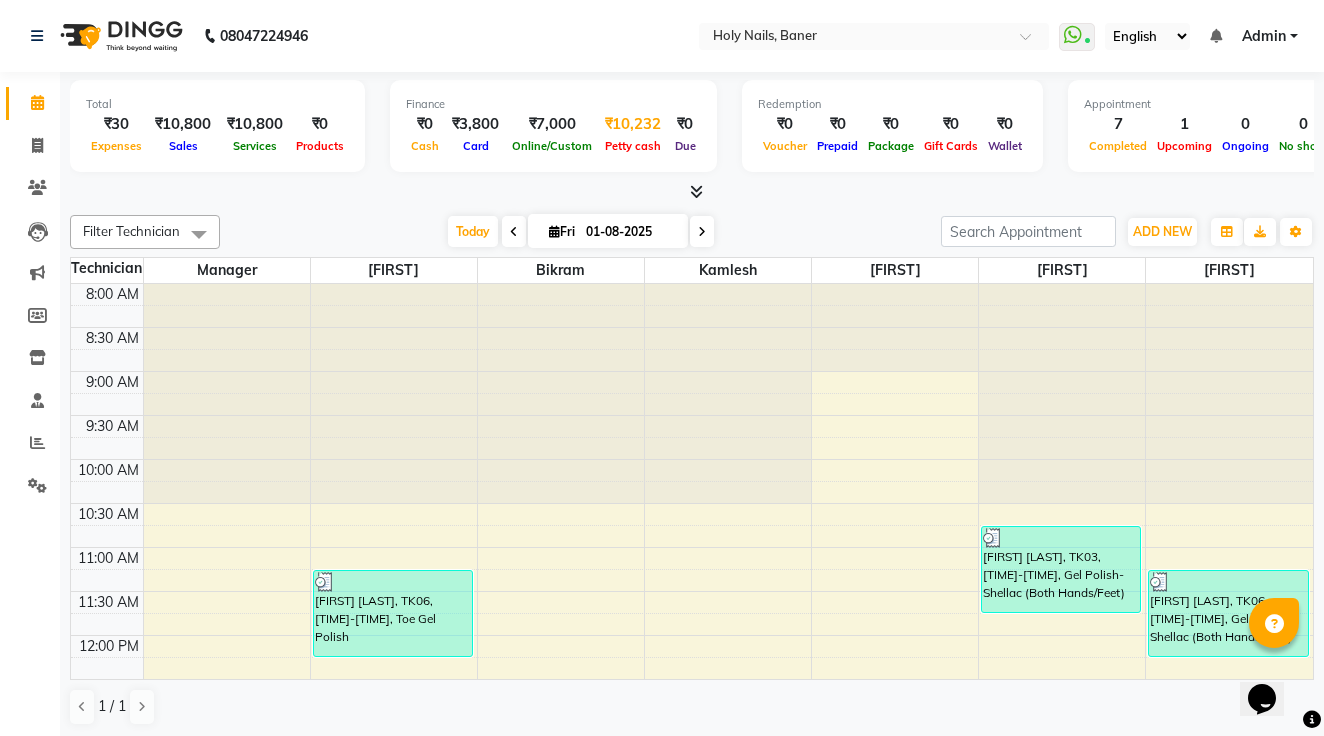 click on "Petty cash" at bounding box center [633, 145] 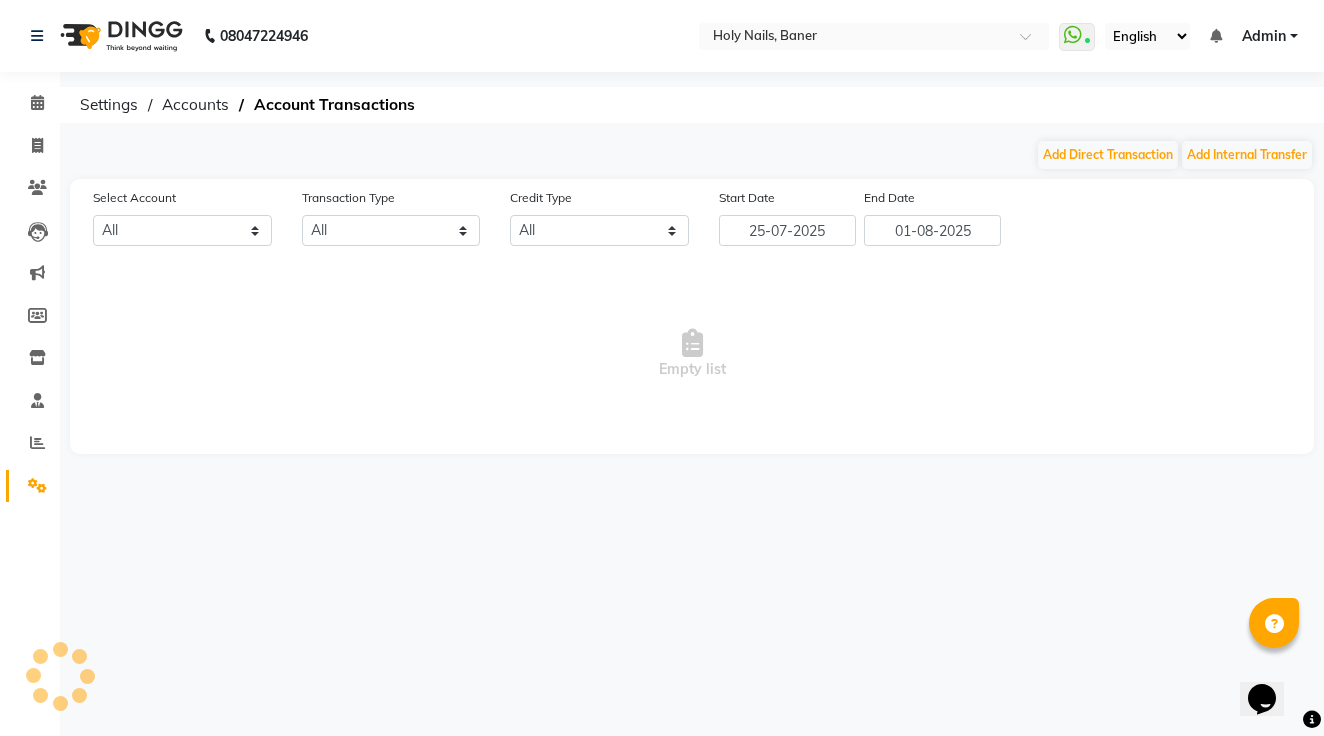 select on "4374" 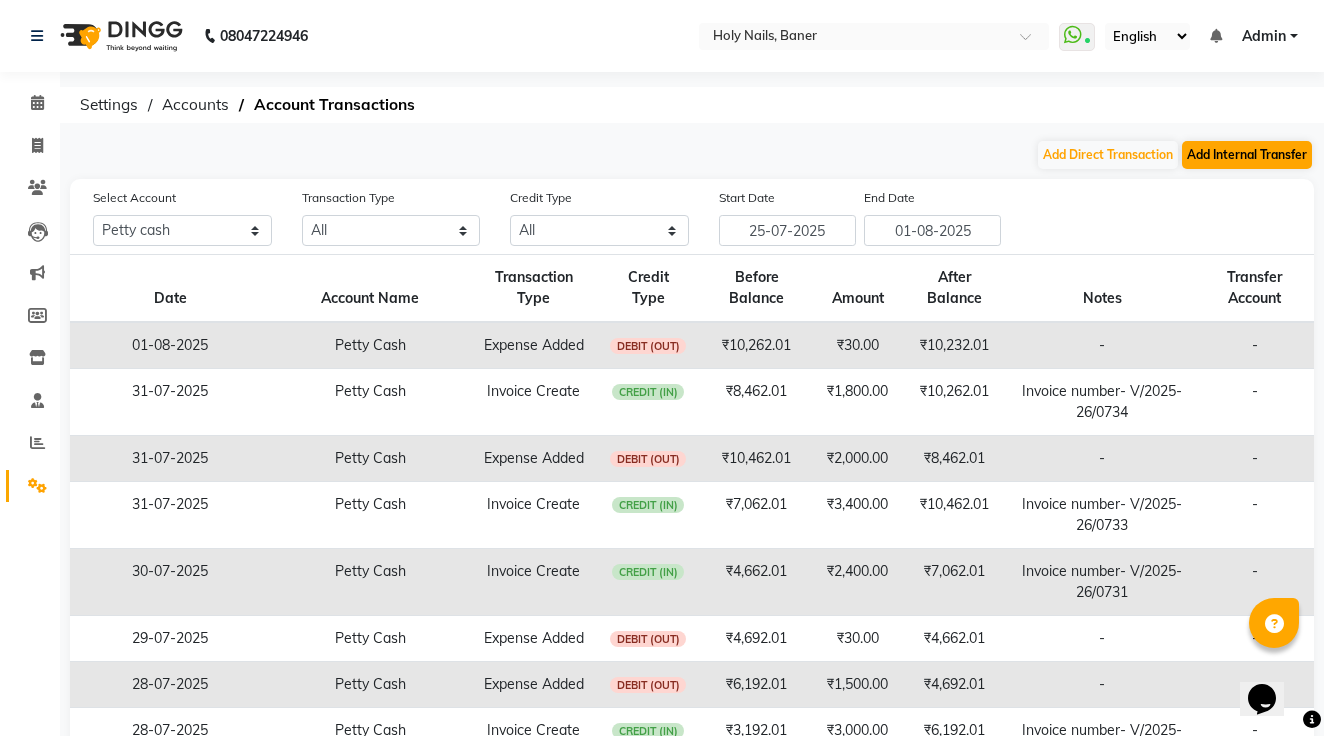 click on "Add Internal Transfer" 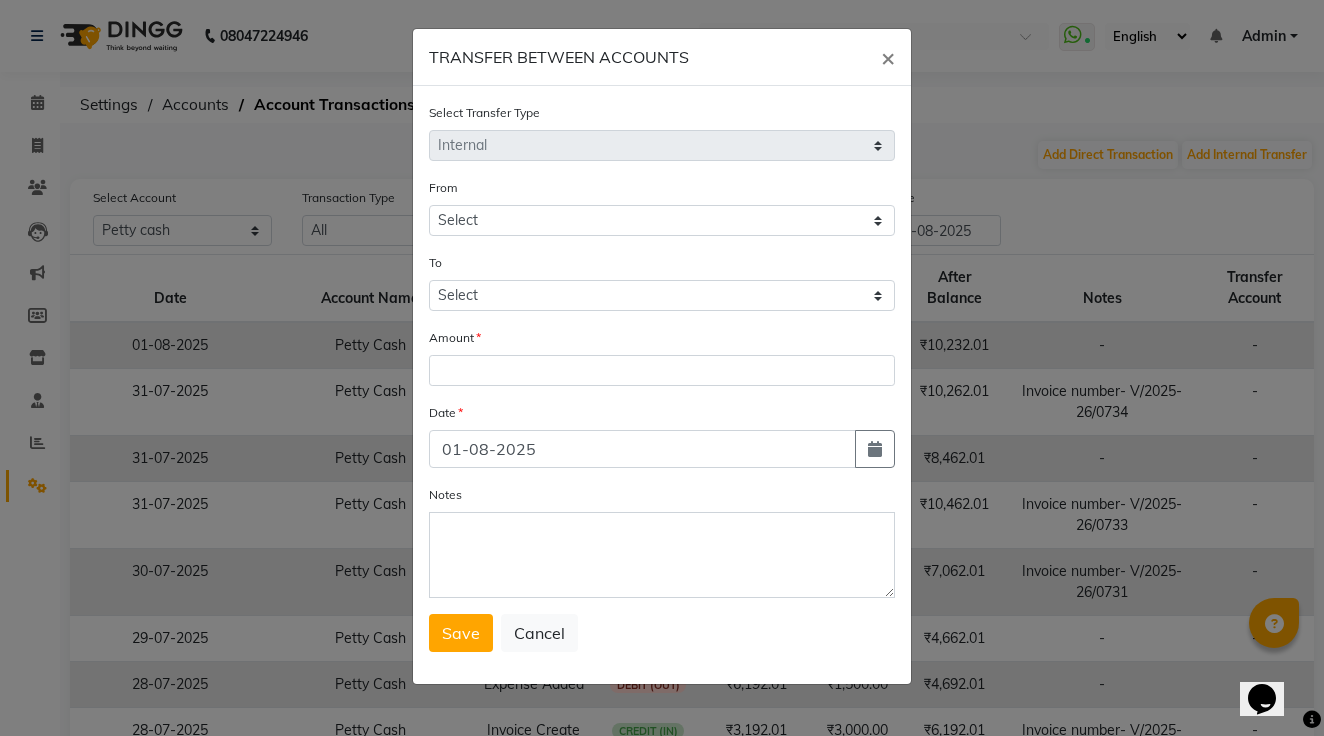 select on "4374" 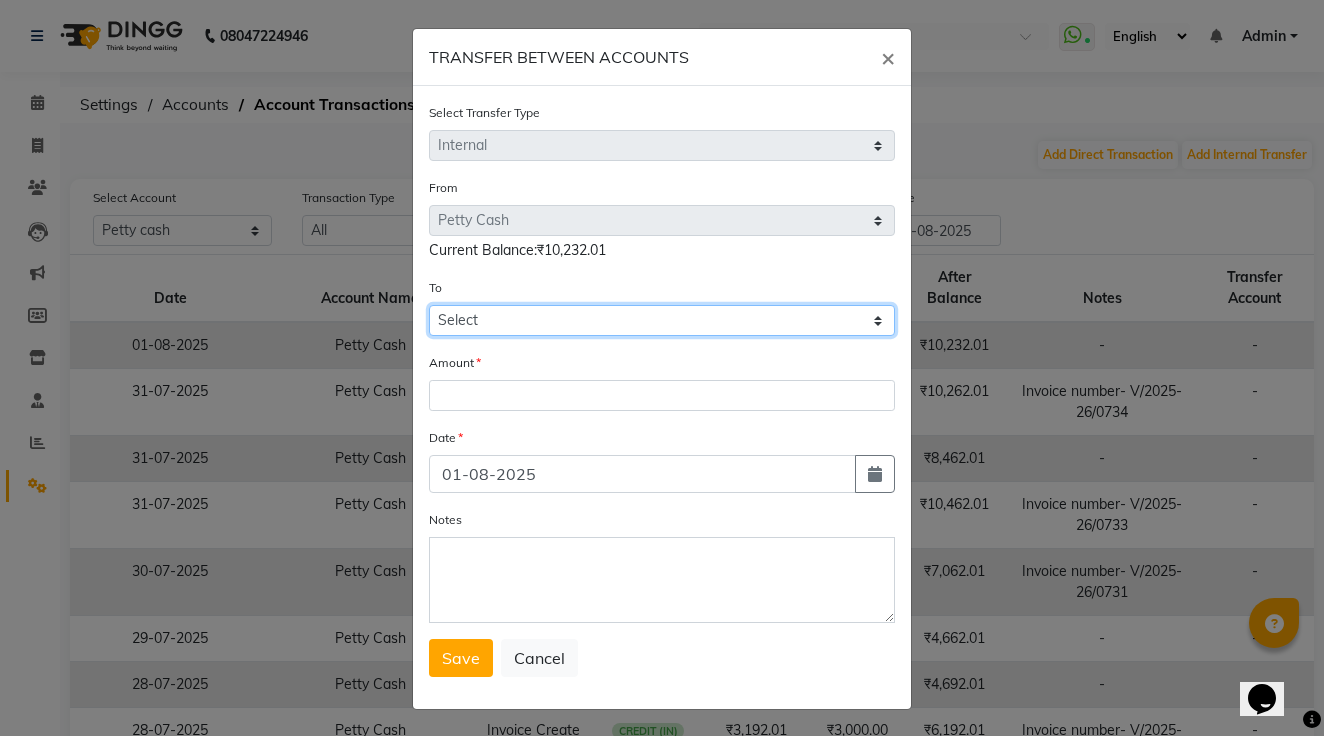 select on "4414" 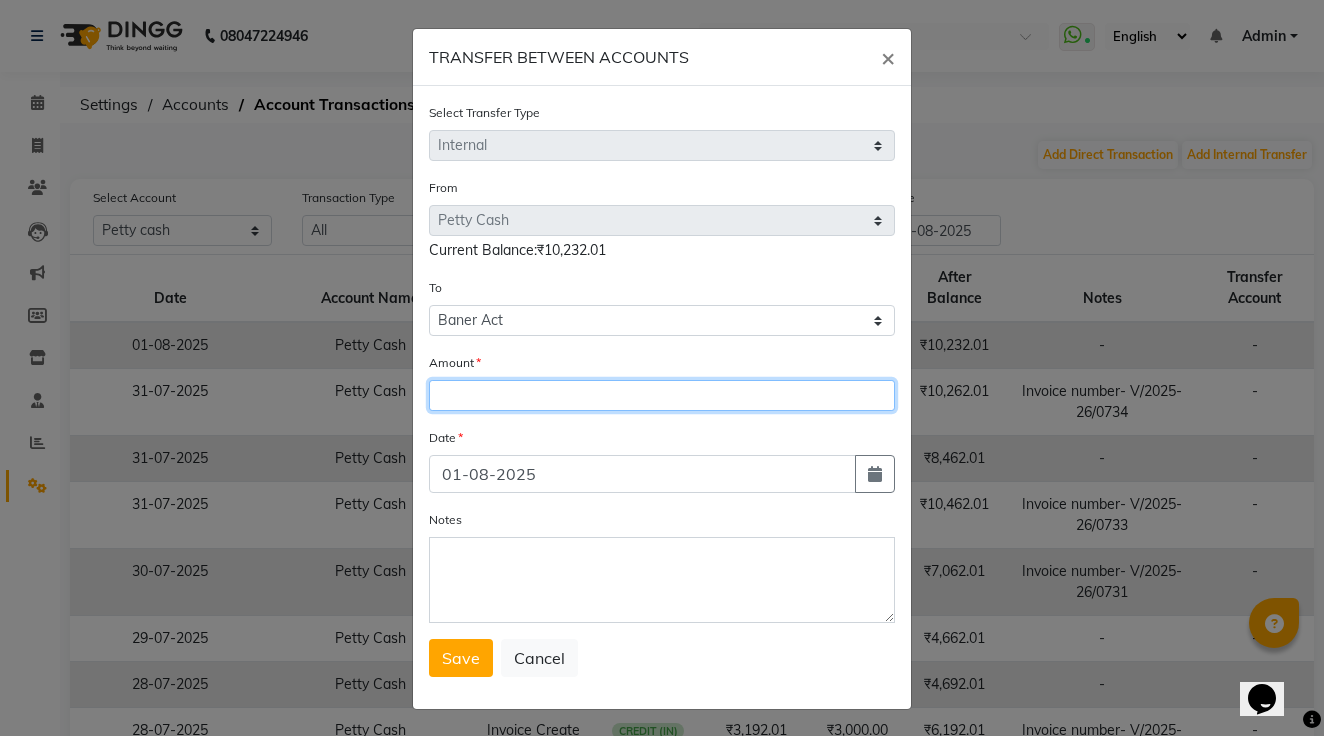 click 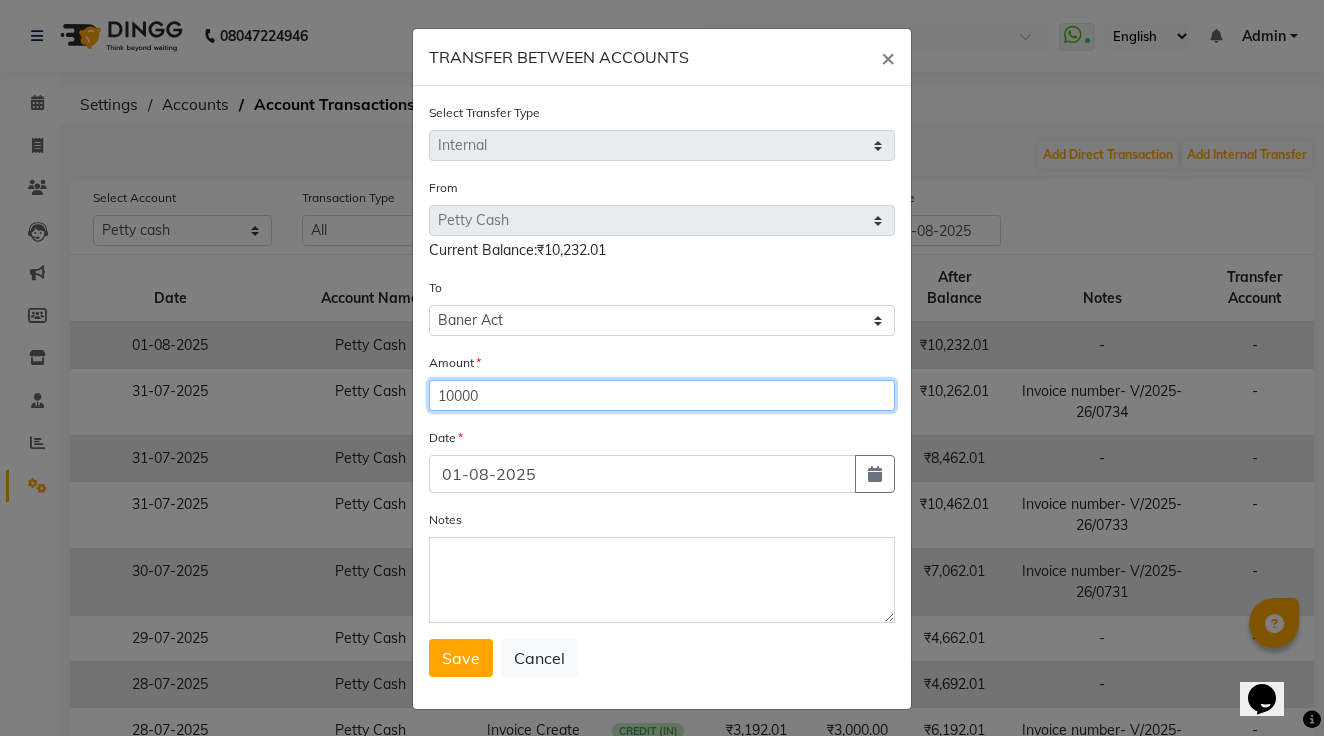 type on "10000" 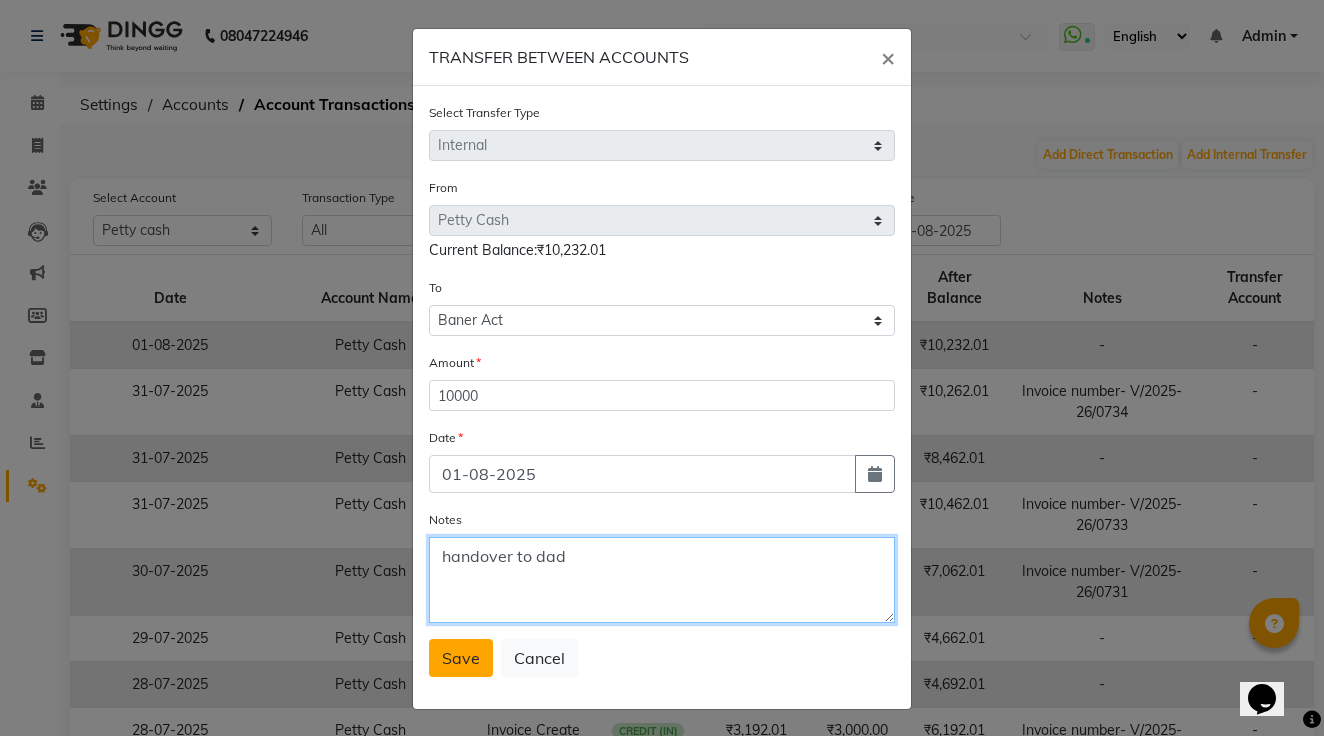 type on "handover to dad" 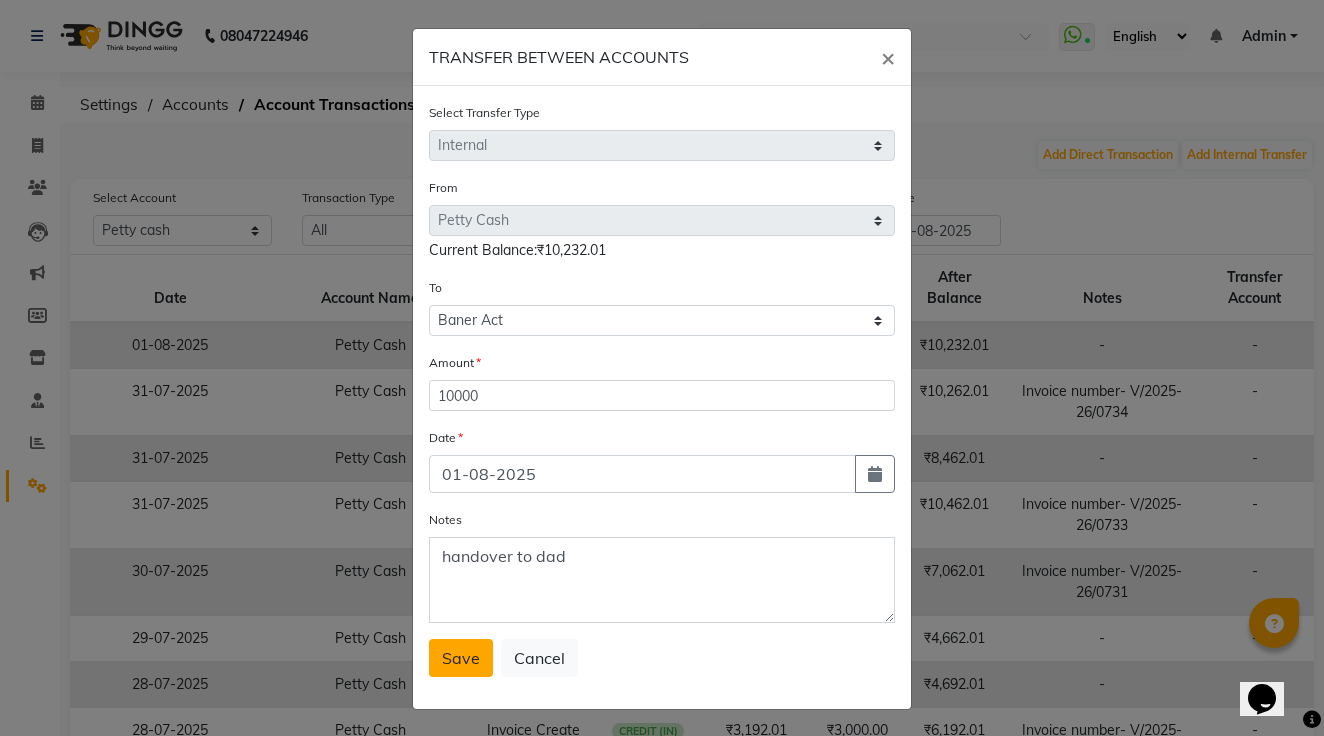 click on "Save" at bounding box center [461, 658] 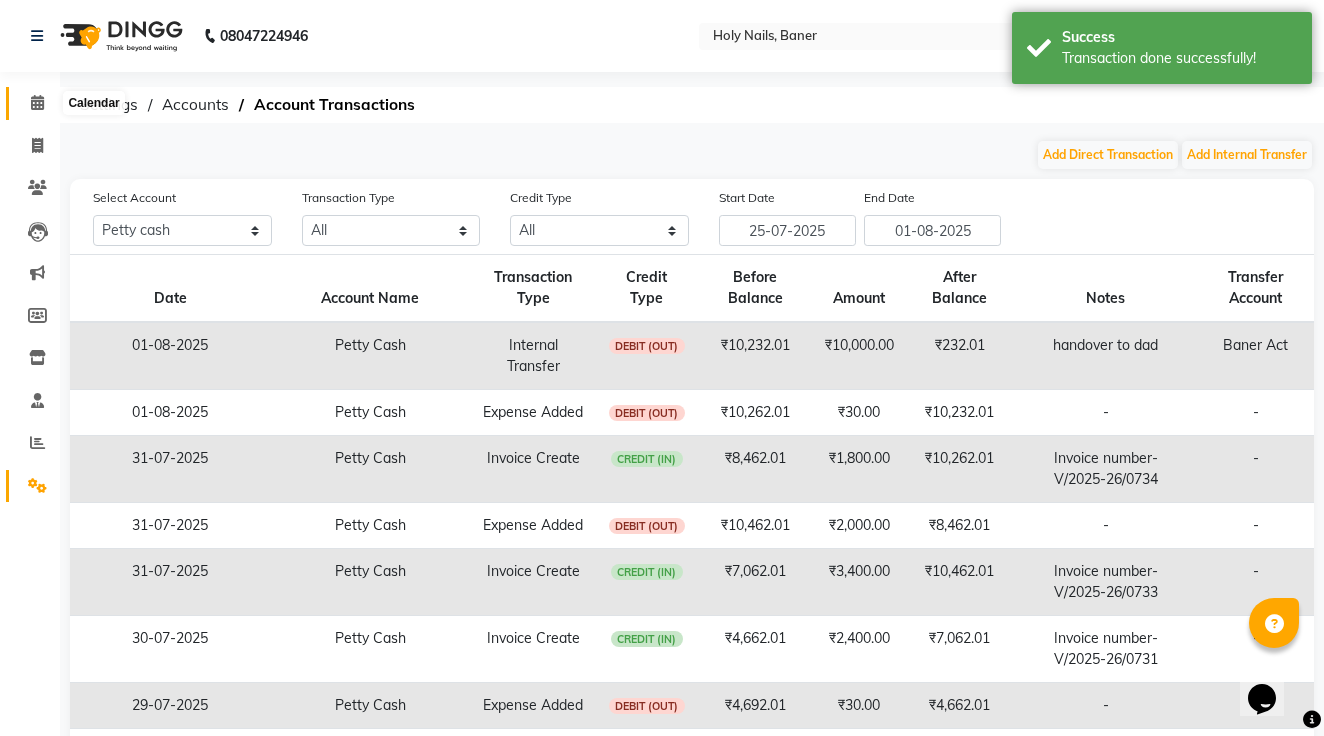 click 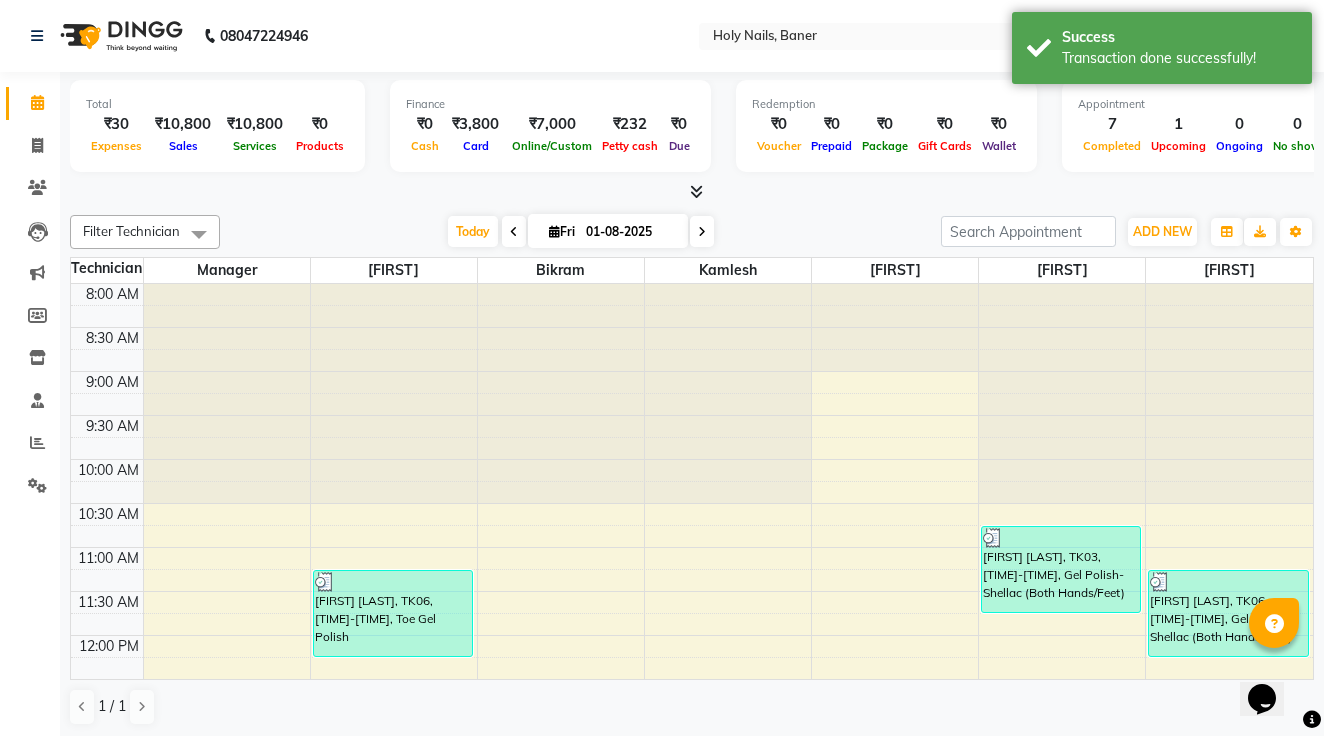 scroll, scrollTop: 468, scrollLeft: 0, axis: vertical 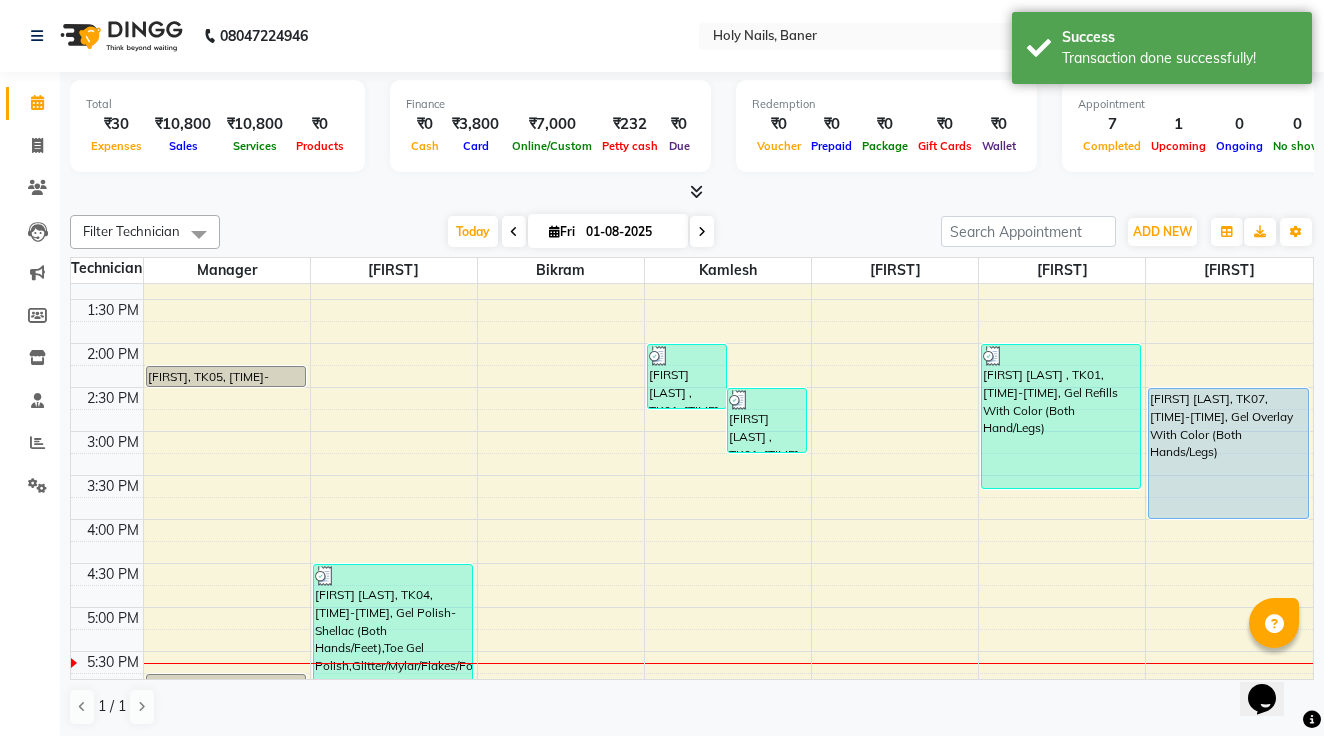 click at bounding box center (702, 231) 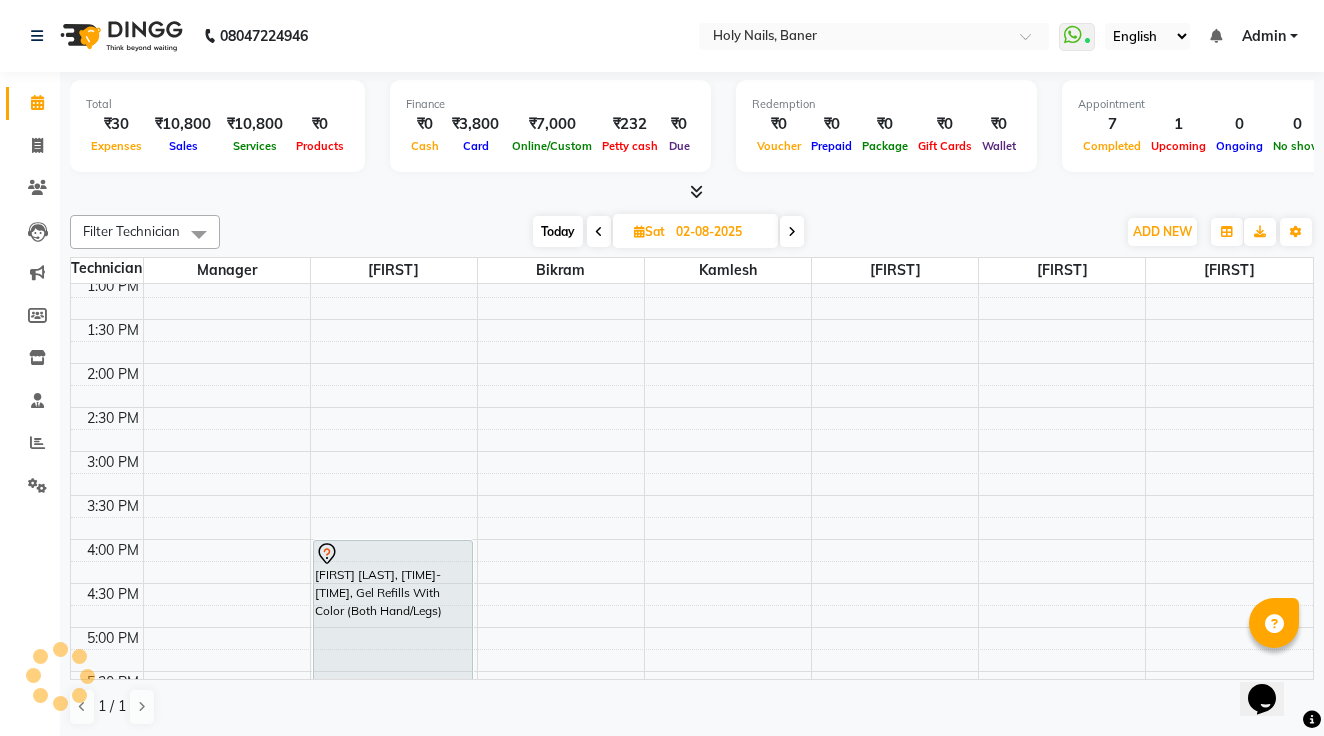 scroll, scrollTop: 212, scrollLeft: 0, axis: vertical 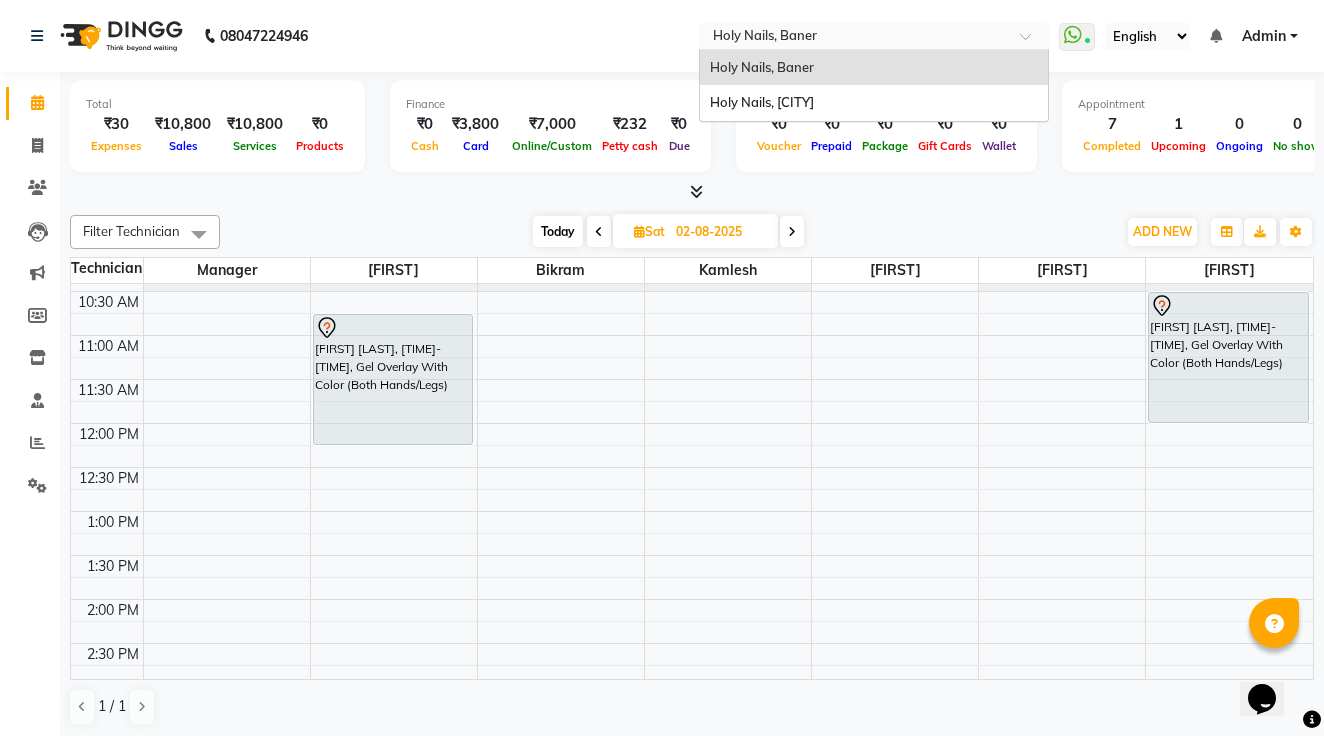 click at bounding box center [854, 38] 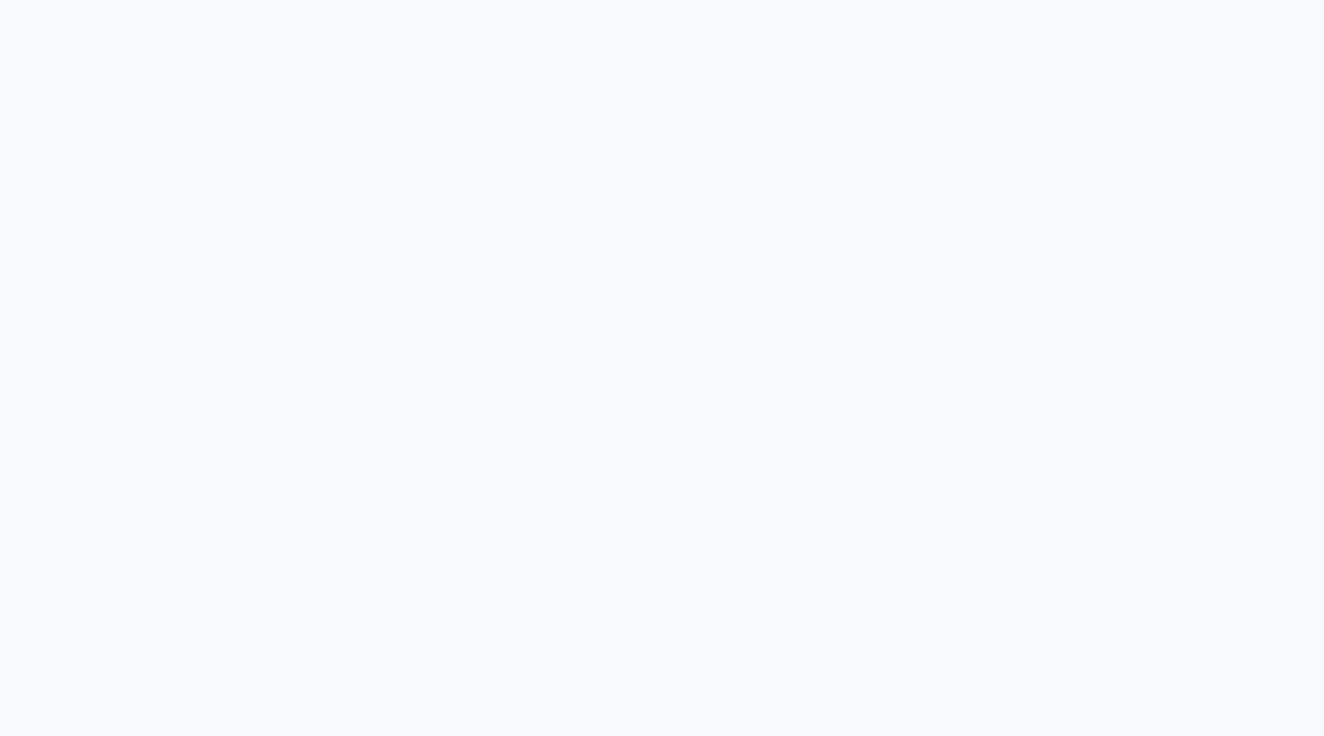 scroll, scrollTop: 0, scrollLeft: 0, axis: both 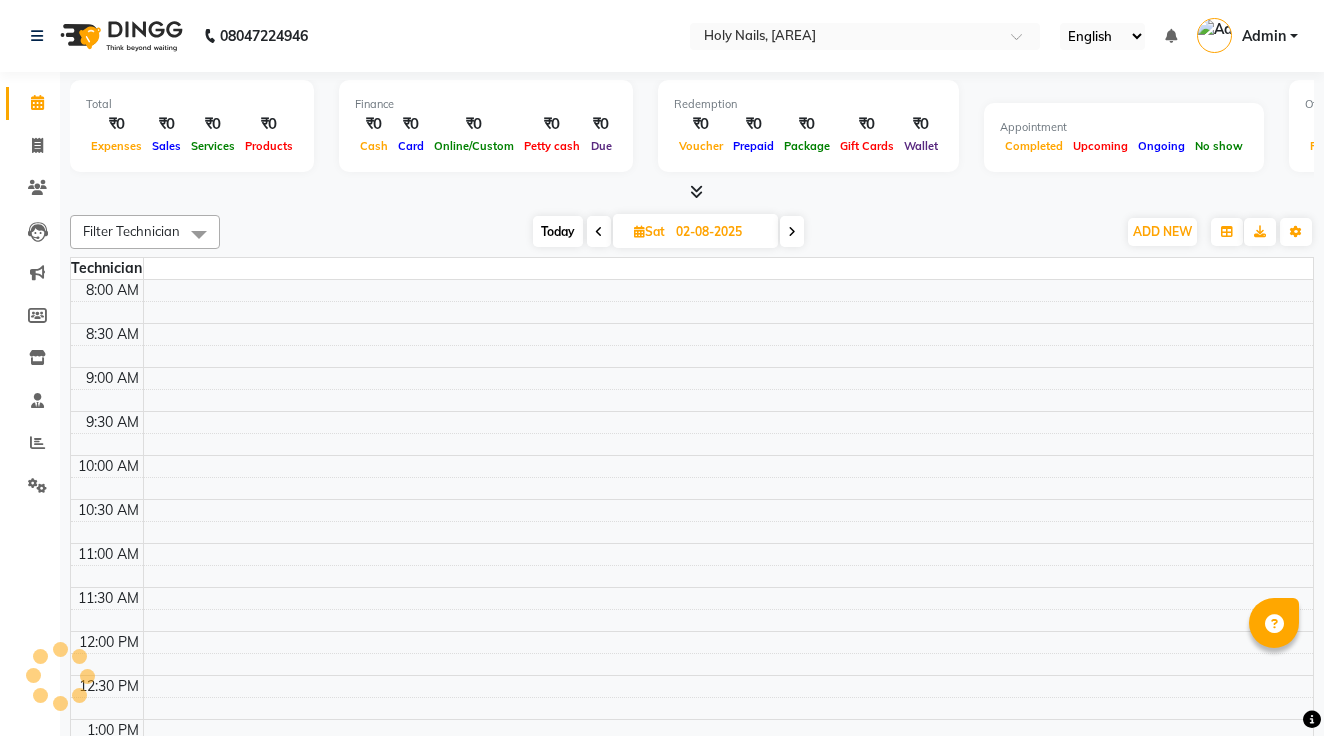 select on "en" 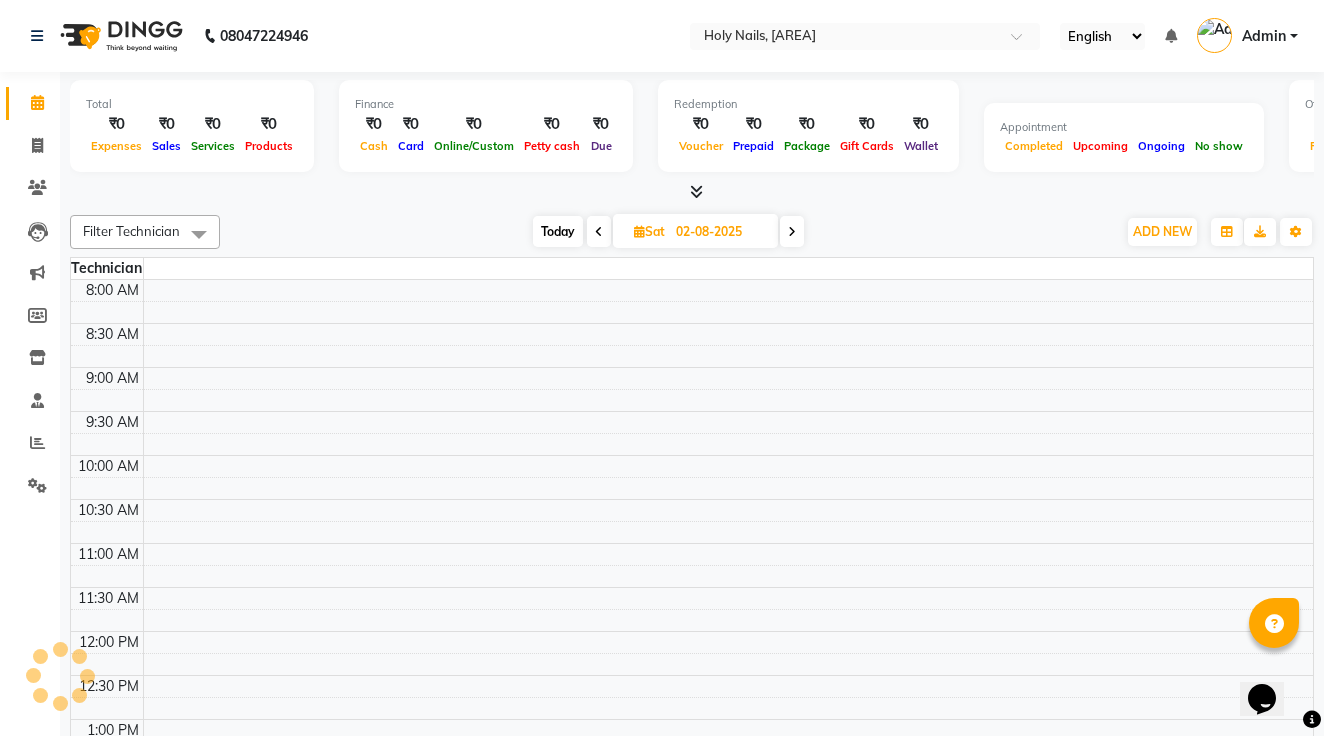 scroll, scrollTop: 710, scrollLeft: 0, axis: vertical 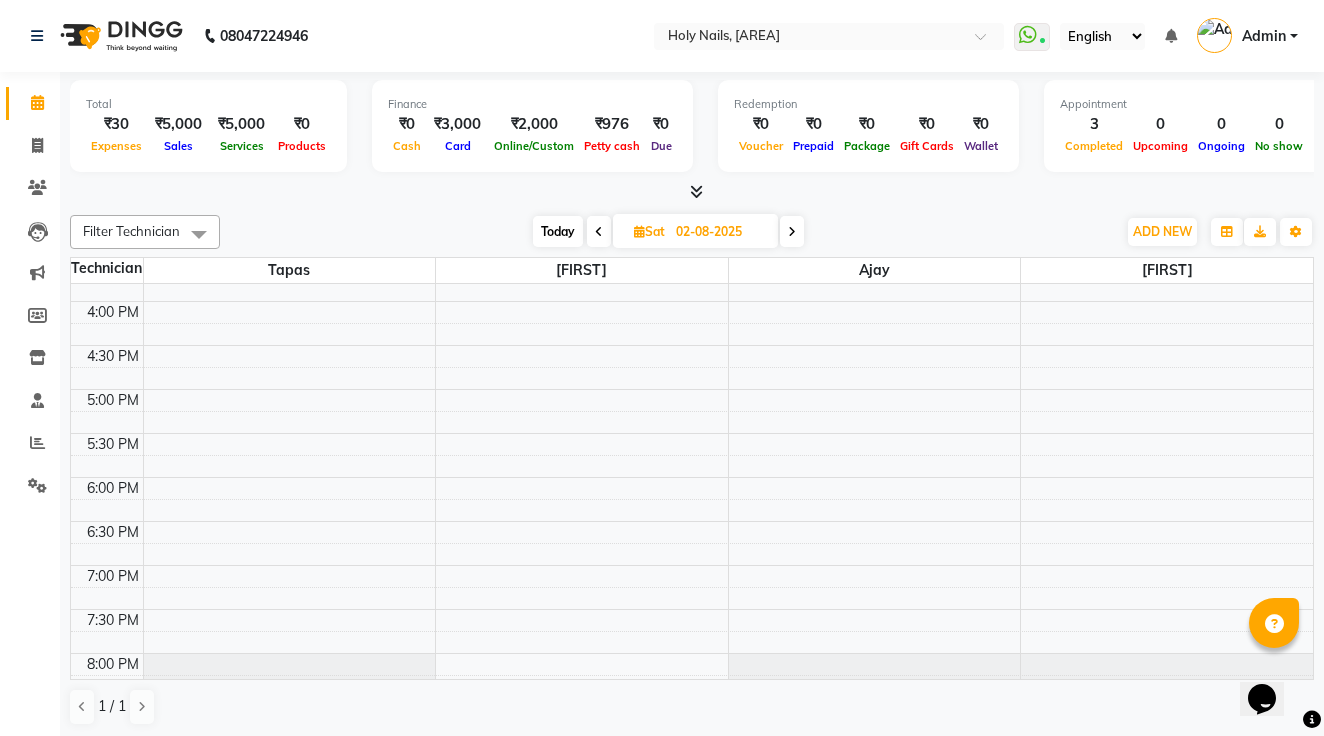 click at bounding box center (599, 232) 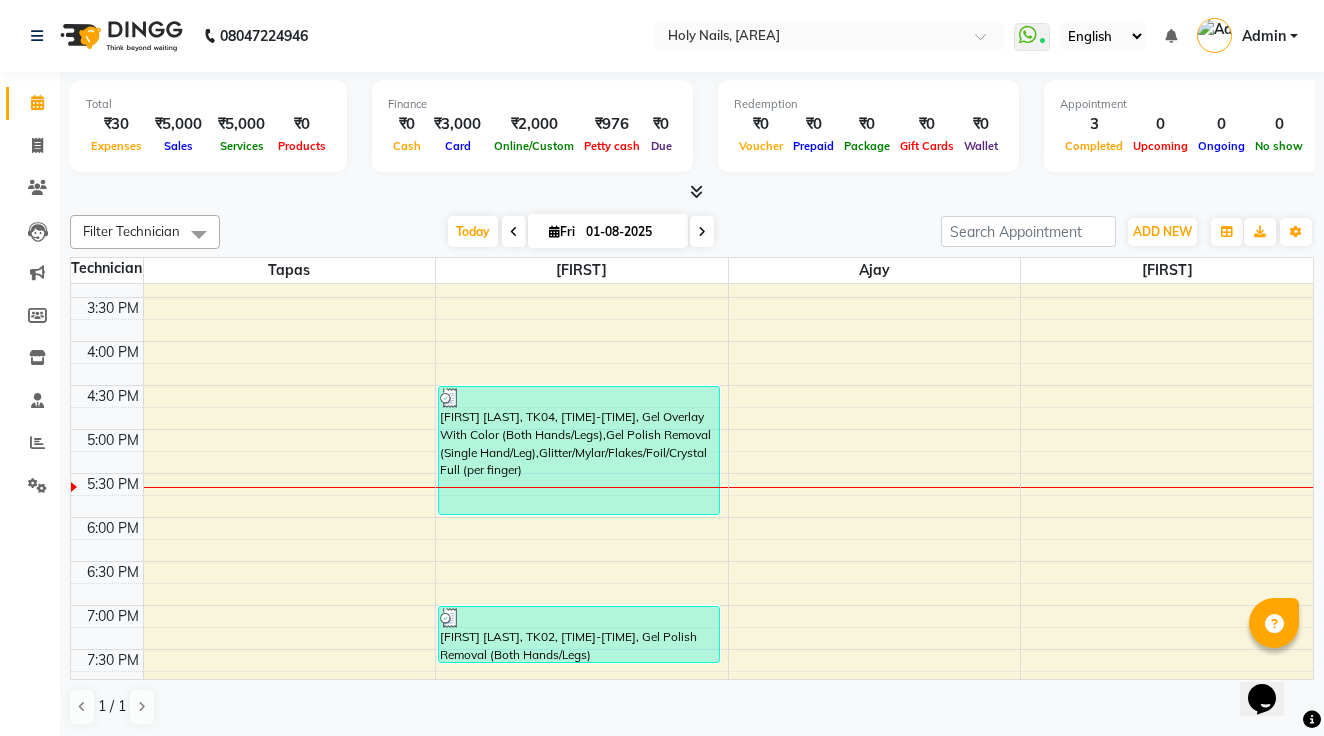scroll, scrollTop: 260, scrollLeft: 0, axis: vertical 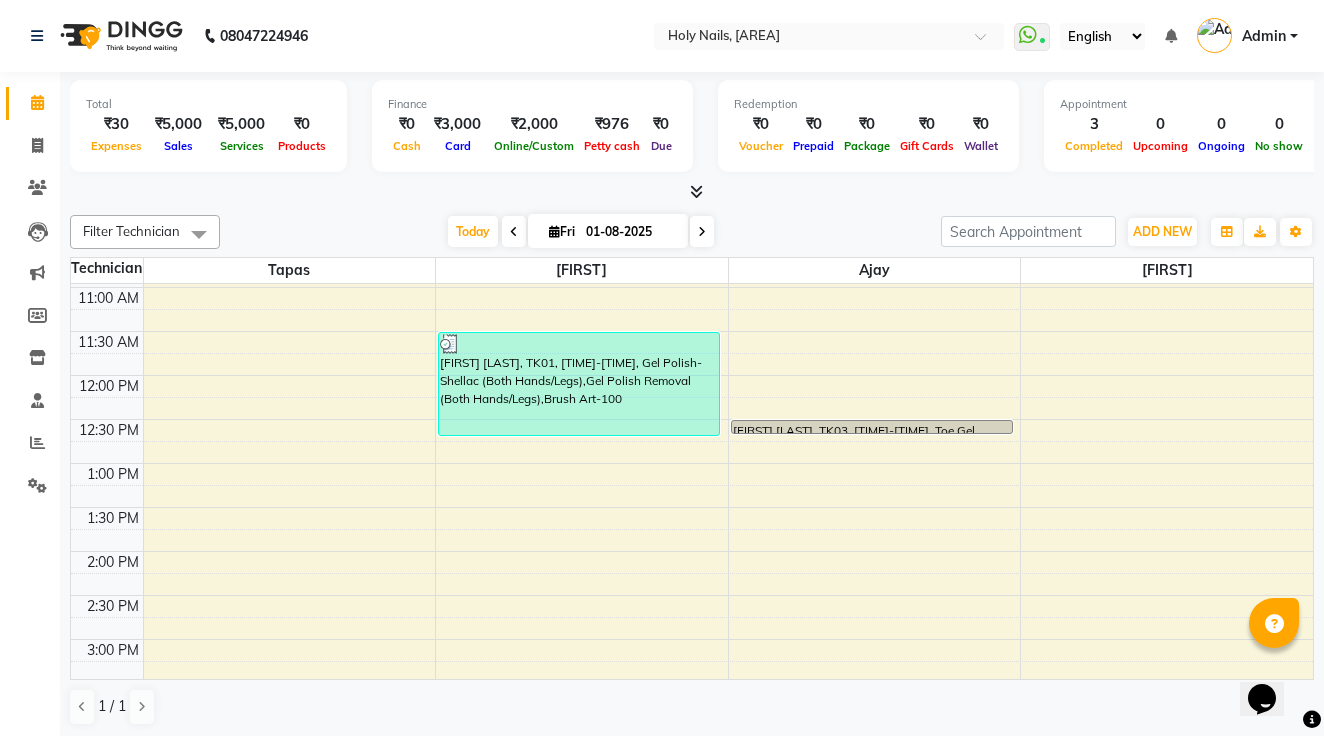 click at bounding box center (514, 231) 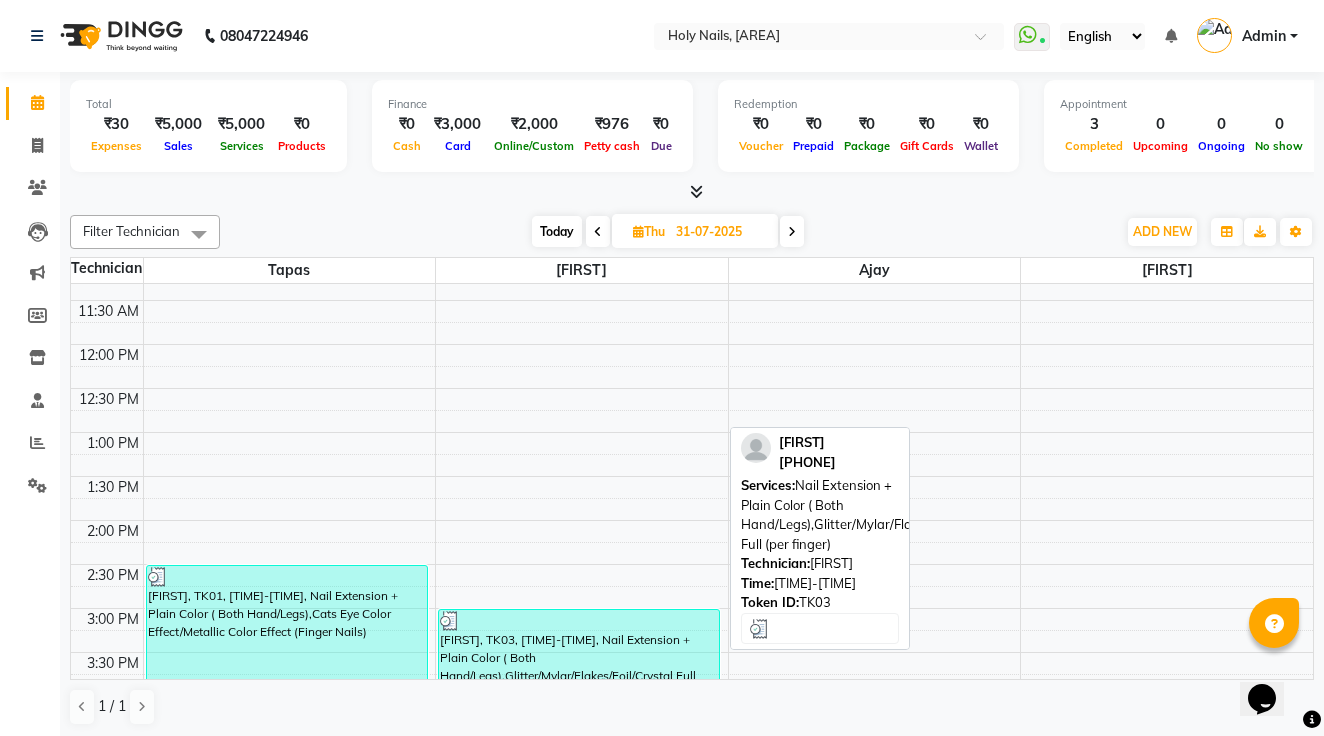 scroll, scrollTop: 169, scrollLeft: 0, axis: vertical 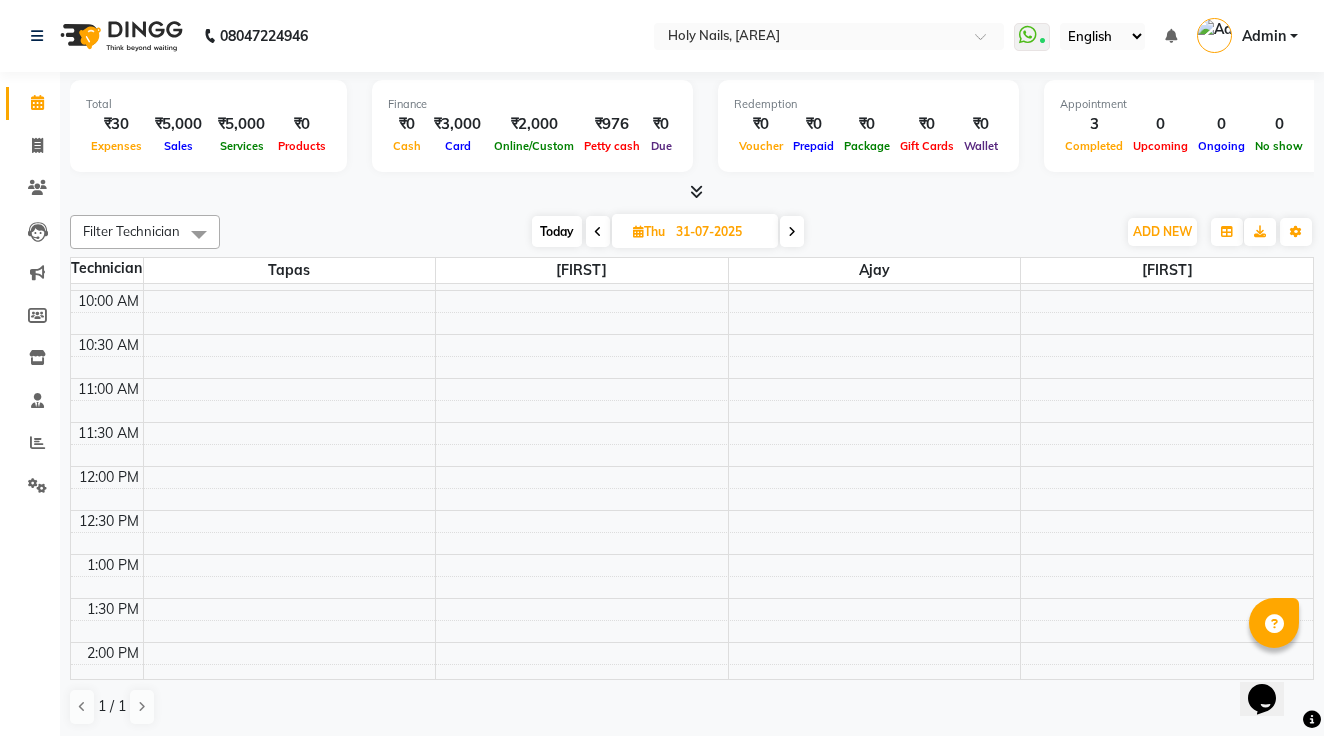 click at bounding box center (598, 231) 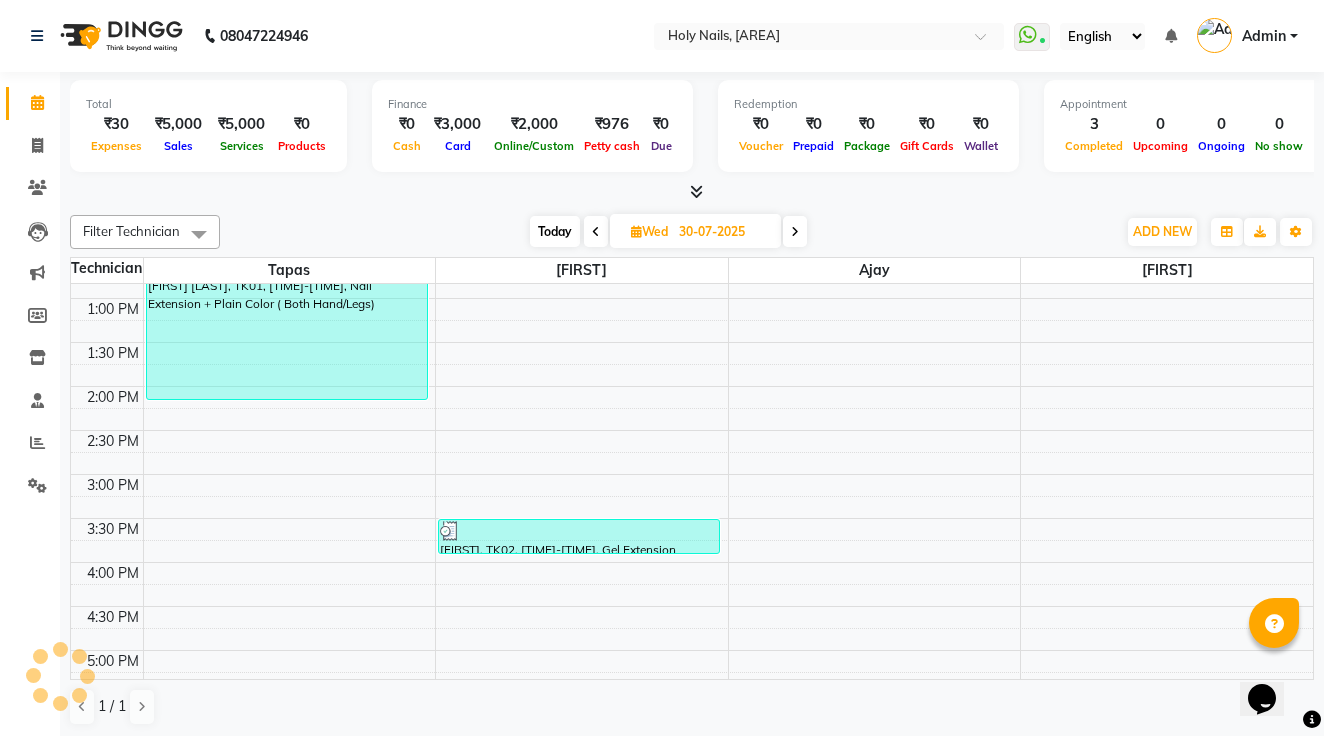 scroll, scrollTop: 371, scrollLeft: 0, axis: vertical 